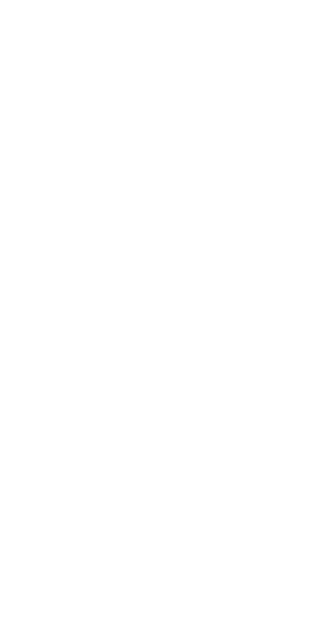 scroll, scrollTop: 0, scrollLeft: 0, axis: both 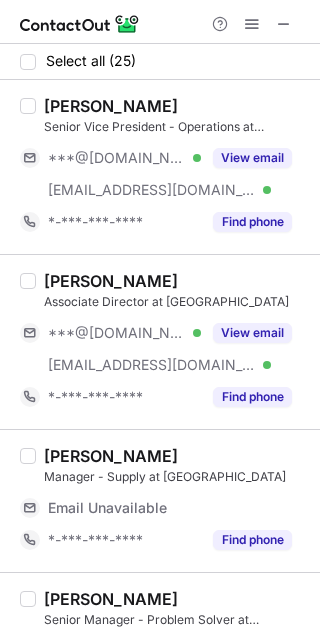 click on "Vikas Choudhary Senior Vice President - Operations at Snabbit ***@gmail.com Verified ***@snabbit.com Verified View email *-***-***-**** Find phone" at bounding box center [160, 167] 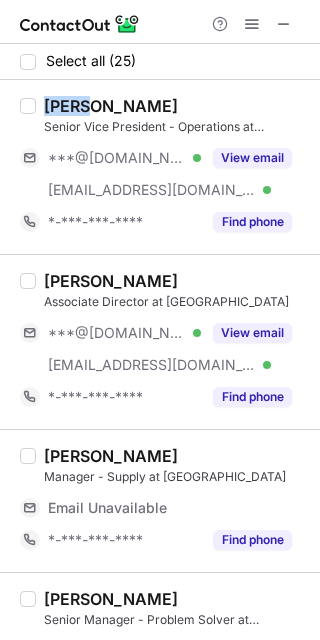 copy on "Vikas" 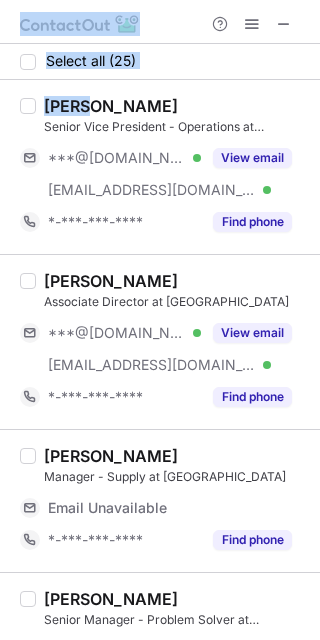 copy on "Select all (25) Vikas" 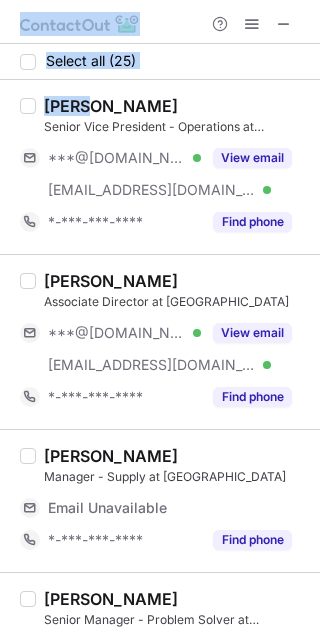 drag, startPoint x: 59, startPoint y: 92, endPoint x: 383, endPoint y: 282, distance: 375.60086 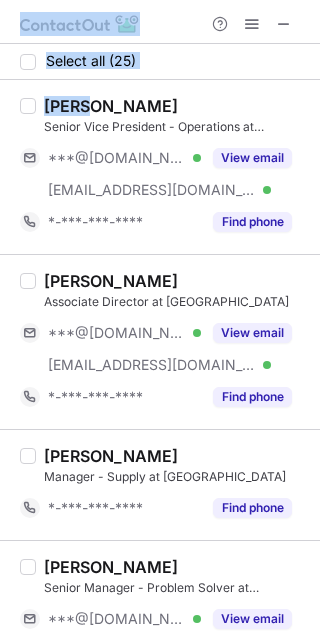 click on "Vikas Choudhary" at bounding box center [111, 106] 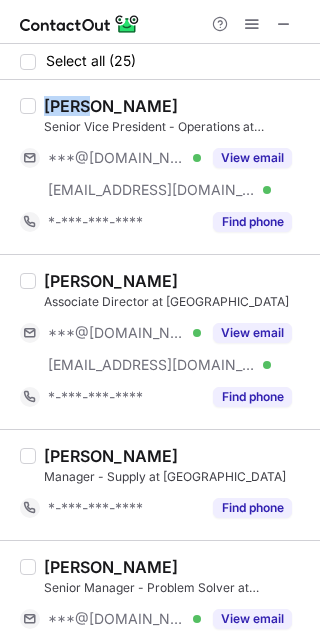 click on "Vikas Choudhary" at bounding box center (111, 106) 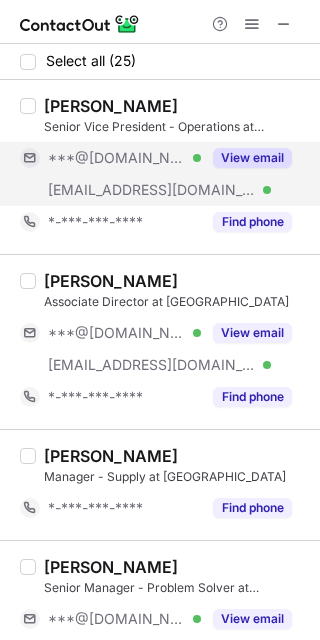 click on "***@gmail.com" at bounding box center (117, 158) 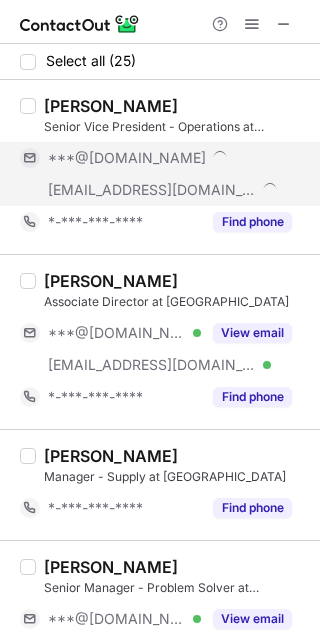 click on "***@[DOMAIN_NAME]" at bounding box center [127, 158] 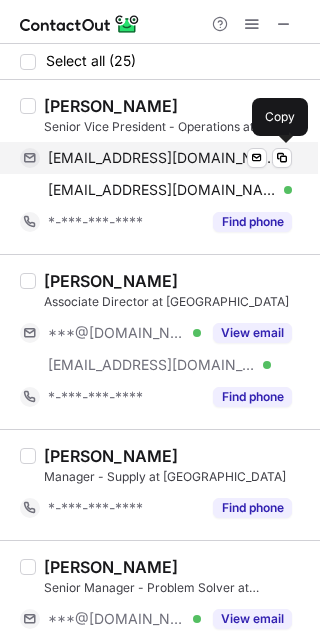 click on "vikasiitkgp@gmail.com Verified Send email Copy" at bounding box center (156, 158) 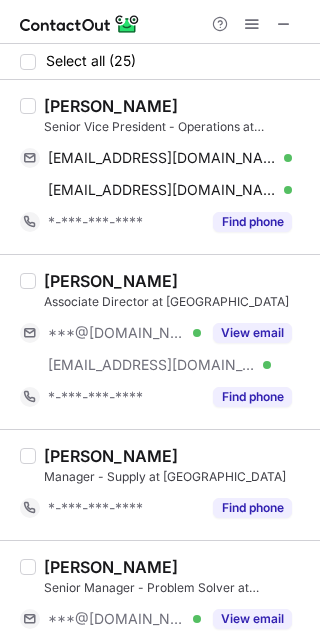 click on "Rahul Baghmar" at bounding box center [111, 281] 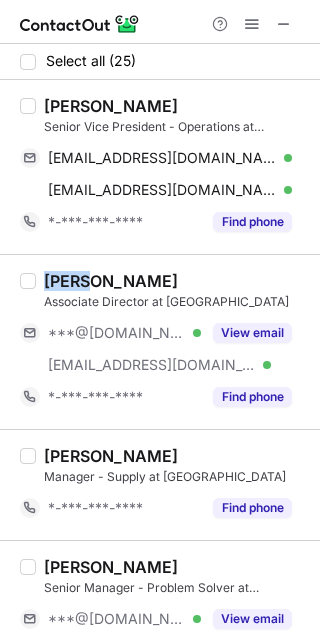 copy on "Rahul" 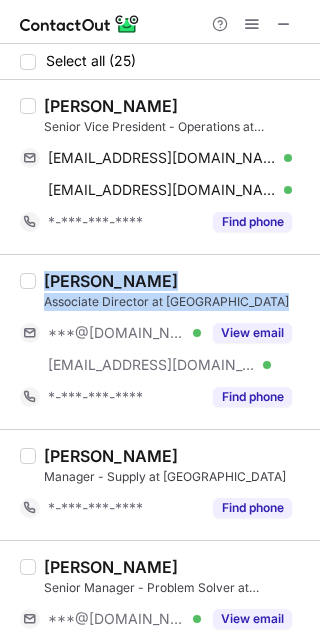 copy on "Rahul Baghmar Associate Director at Snabbit" 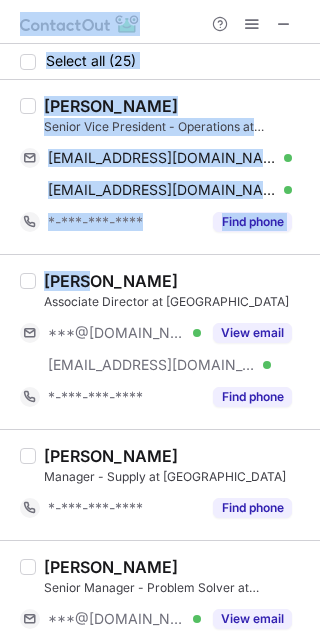 copy on "Select all (25) Vikas Choudhary Senior Vice President - Operations at Snabbit vikasiitkgp@gmail.com Verified Send email Copy vikas.choudhary@snabbit.com Verified Send email Copy *-***-***-**** Find phone Rahul" 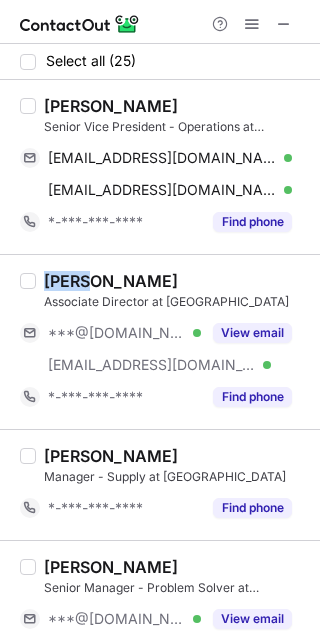 click on "Rahul Baghmar" at bounding box center [111, 281] 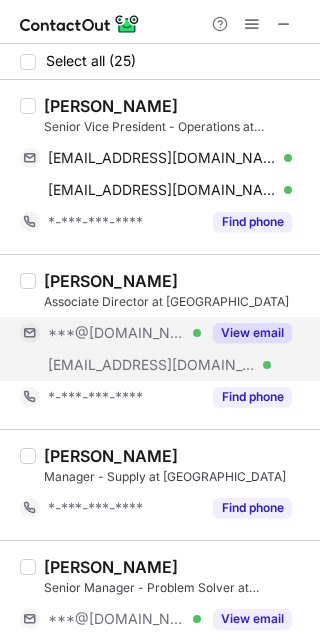 click on "***@[DOMAIN_NAME]" at bounding box center (117, 333) 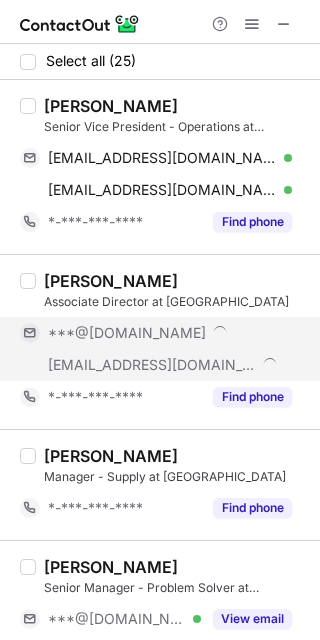 click on "***@[DOMAIN_NAME]" at bounding box center [127, 333] 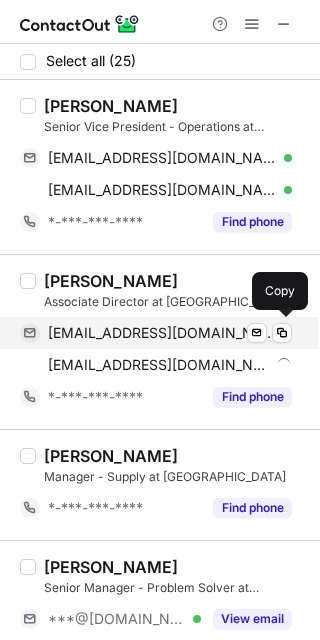 click on "incrahul37@gmail.com" at bounding box center [162, 333] 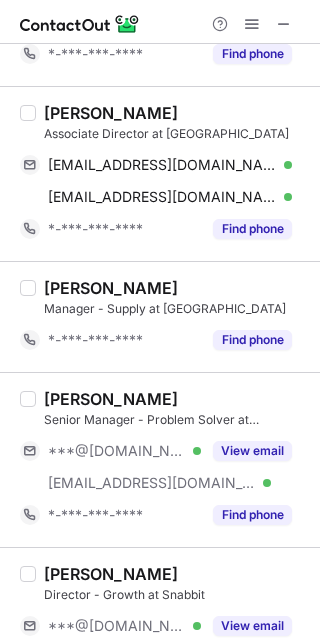 scroll, scrollTop: 169, scrollLeft: 0, axis: vertical 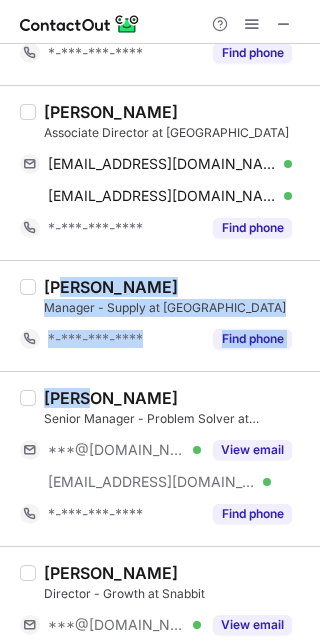 drag, startPoint x: 69, startPoint y: 284, endPoint x: 83, endPoint y: 390, distance: 106.92053 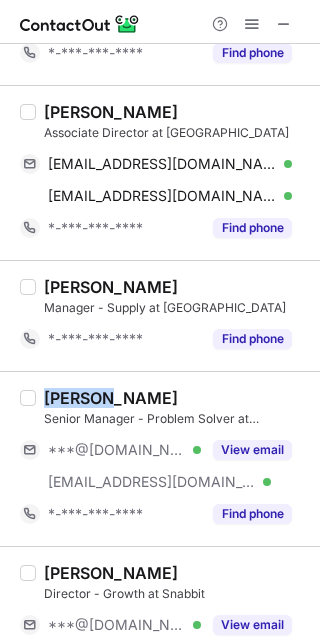 click on "Shriman Visahan" at bounding box center [111, 398] 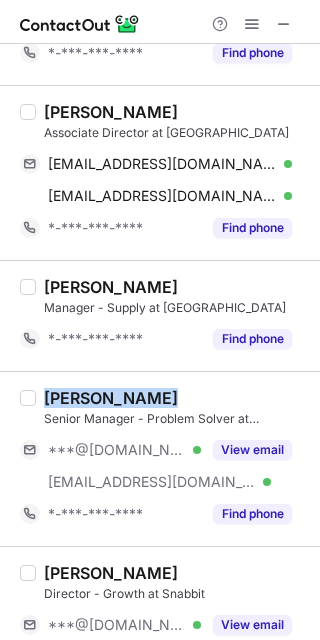 click on "Shriman Visahan" at bounding box center [111, 398] 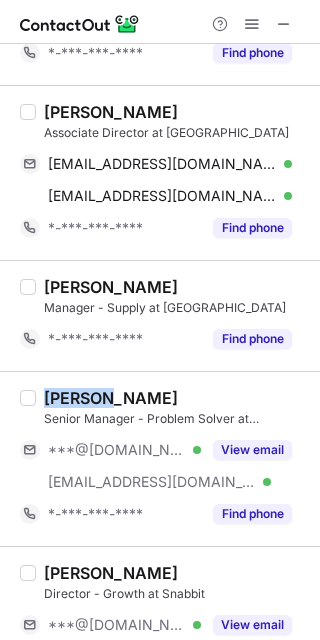 click on "Shriman Visahan" at bounding box center [111, 398] 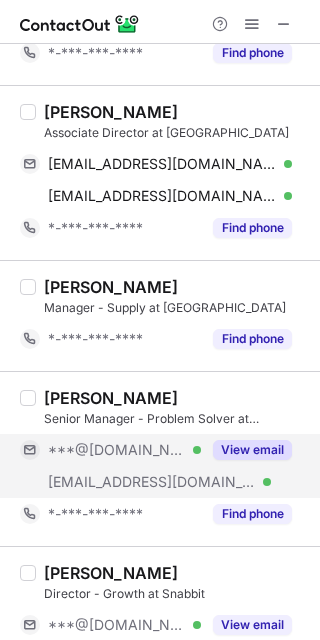 click on "***@[DOMAIN_NAME]" at bounding box center [117, 450] 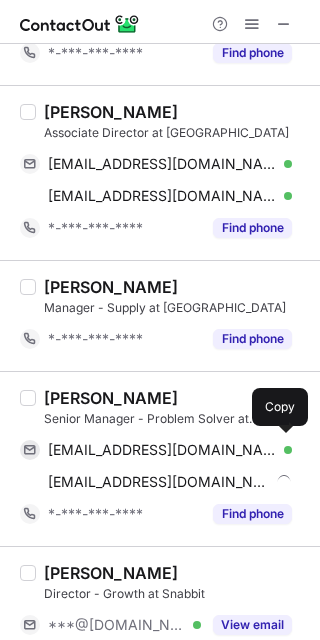 click on "thirdlawofnewton@gmail.com" at bounding box center [162, 450] 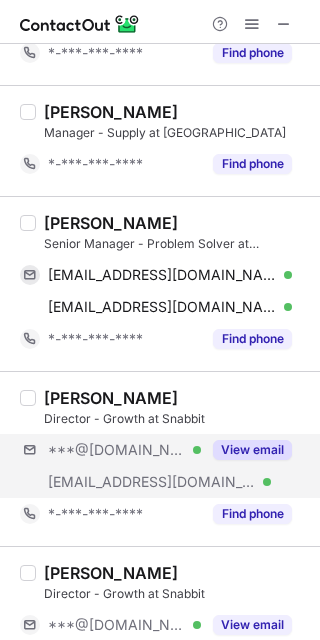 scroll, scrollTop: 345, scrollLeft: 0, axis: vertical 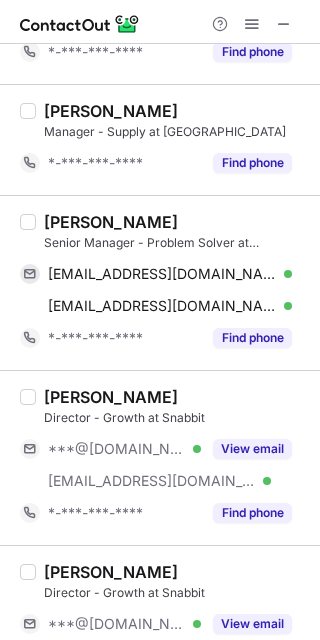 click on "Sanil Jain" at bounding box center [111, 397] 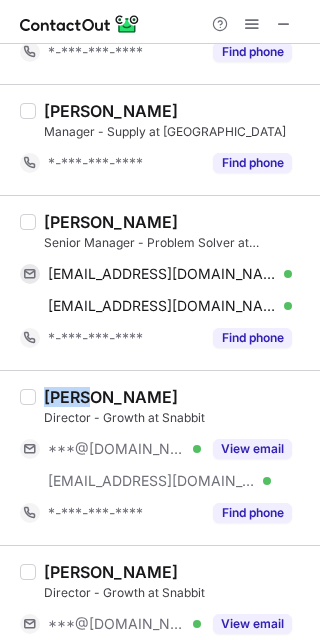 copy on "Sanil" 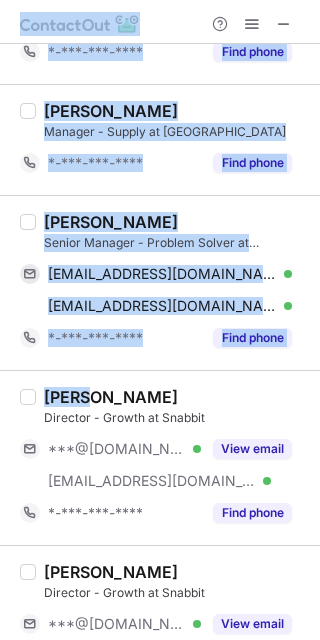 drag, startPoint x: 63, startPoint y: 393, endPoint x: 386, endPoint y: 461, distance: 330.0803 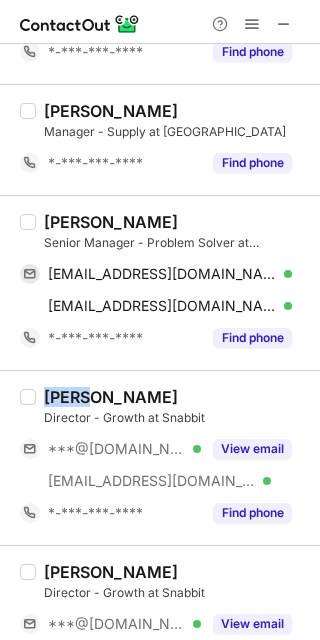 click on "Sanil Jain" at bounding box center (111, 397) 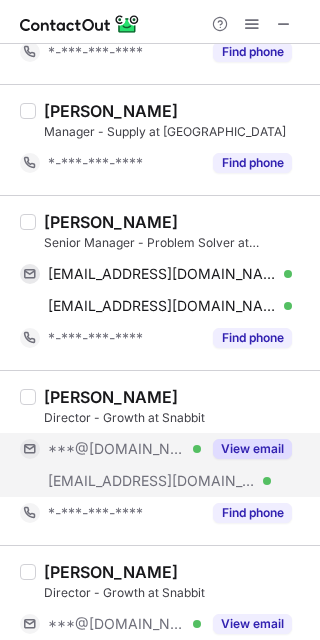 click on "***@[DOMAIN_NAME]" at bounding box center [117, 449] 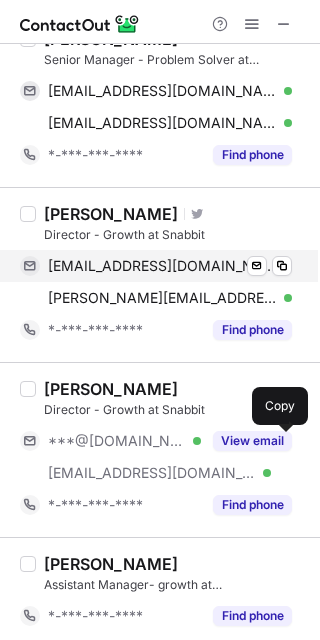 scroll, scrollTop: 529, scrollLeft: 0, axis: vertical 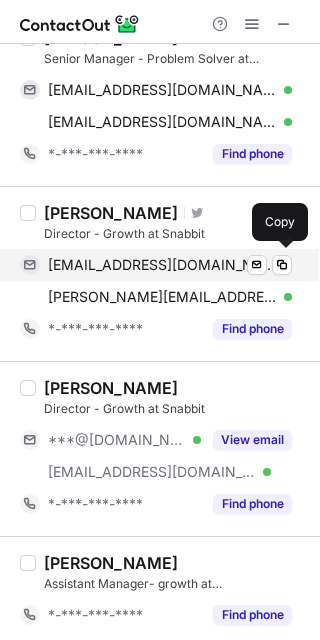 click on "saniljain87@gmail.com" at bounding box center (162, 265) 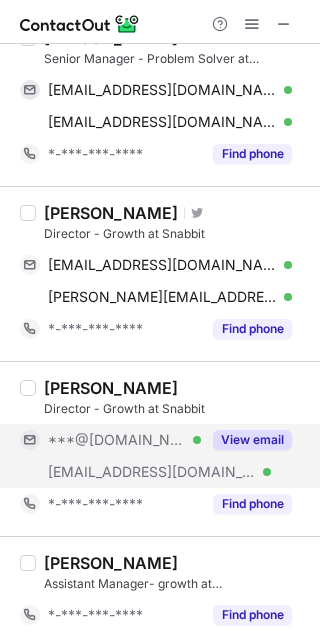 scroll, scrollTop: 653, scrollLeft: 0, axis: vertical 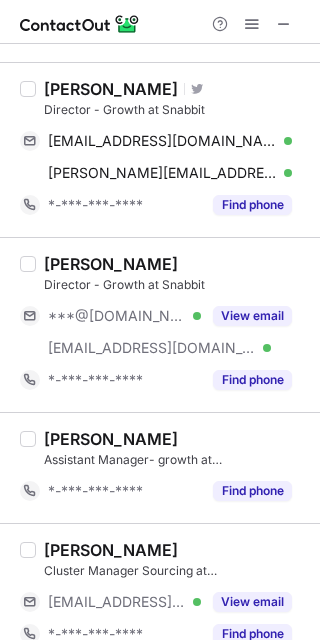 click on "Vandan Suba" at bounding box center [111, 264] 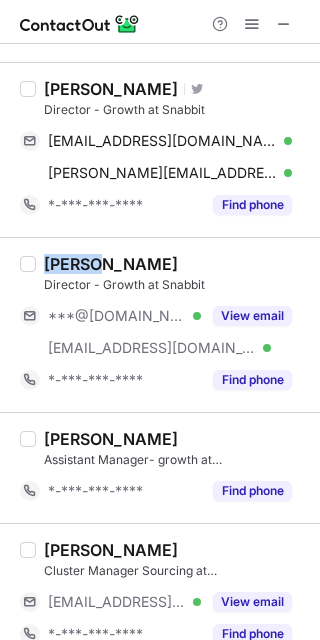 click on "Vandan Suba" at bounding box center [111, 264] 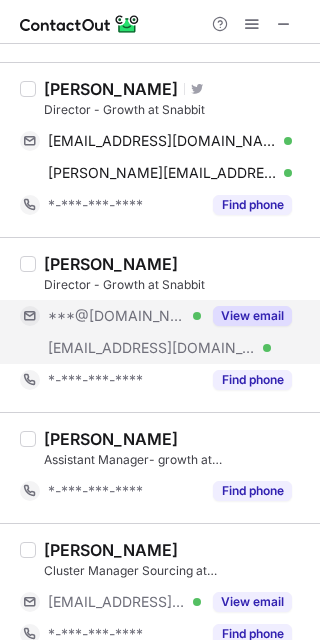 click on "***@[DOMAIN_NAME] Verified" at bounding box center (110, 316) 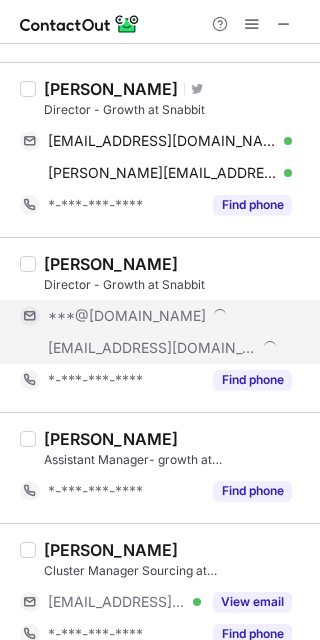 click on "***@[DOMAIN_NAME]" at bounding box center [127, 316] 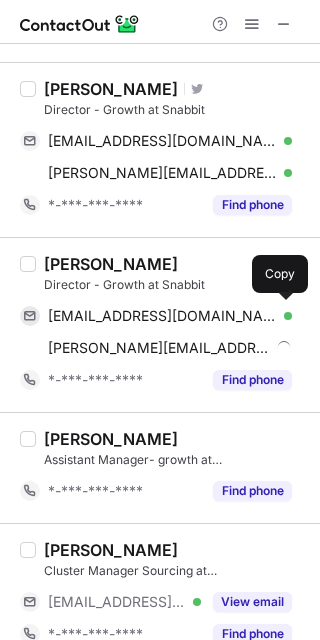 click on "vandansuba9@gmail.com" at bounding box center (162, 316) 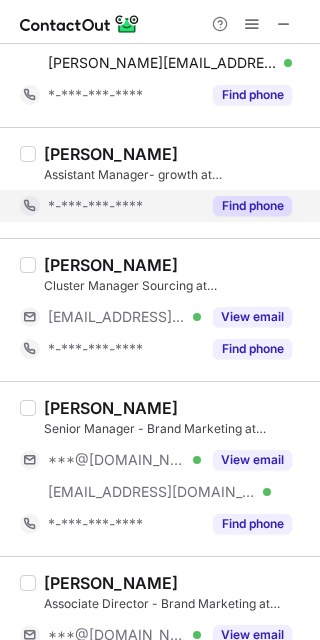 scroll, scrollTop: 941, scrollLeft: 0, axis: vertical 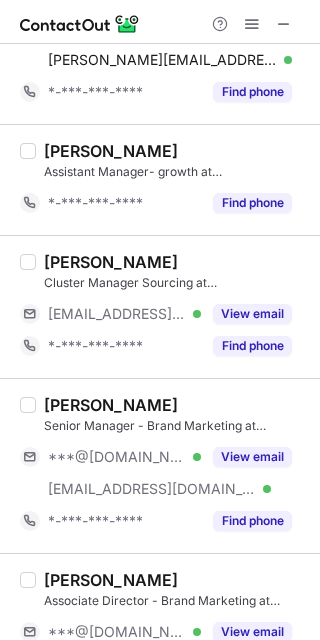 click on "Jyotika Khanna" at bounding box center [111, 405] 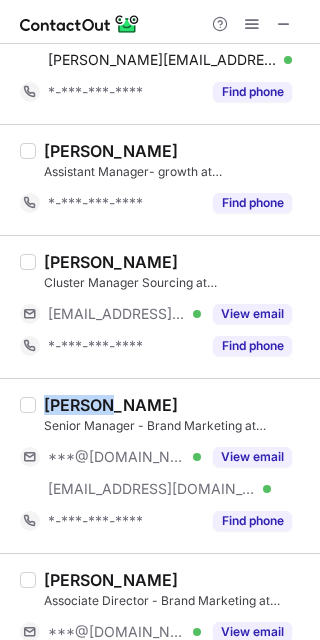 click on "Jyotika Khanna" at bounding box center [111, 405] 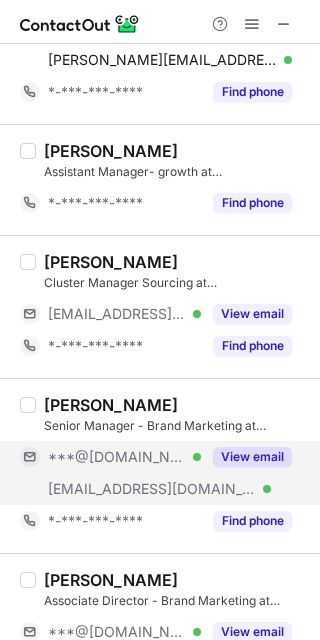 click on "***@[DOMAIN_NAME]" at bounding box center (117, 457) 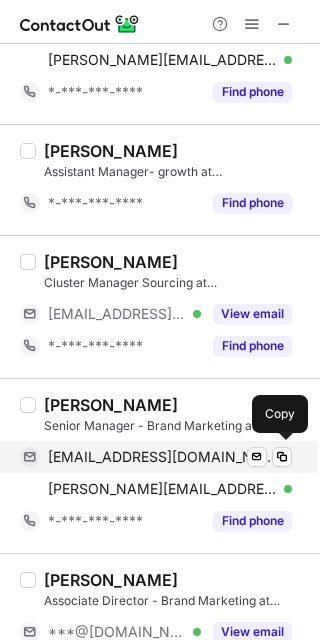 click on "jyotikakhanna11@gmail.com" at bounding box center (162, 457) 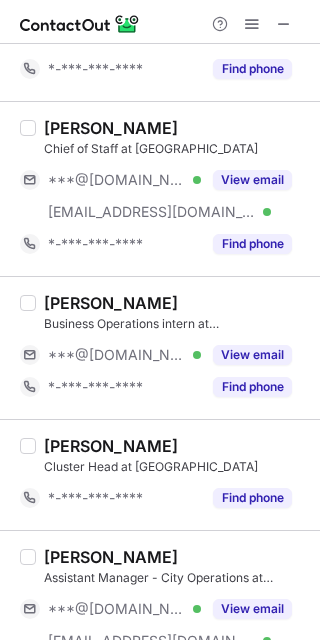 scroll, scrollTop: 1565, scrollLeft: 0, axis: vertical 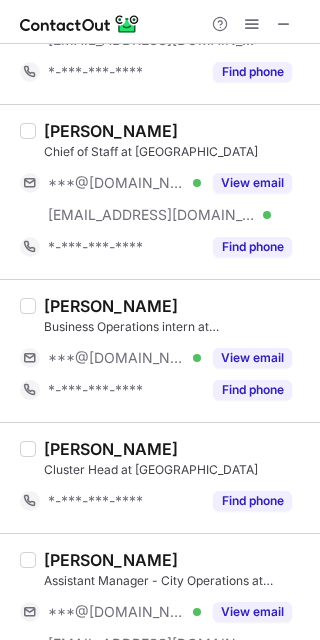 click on "Charan Mandava" at bounding box center (111, 306) 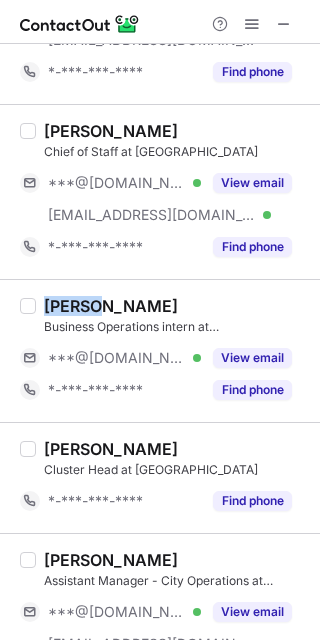 click on "Charan Mandava" at bounding box center [111, 306] 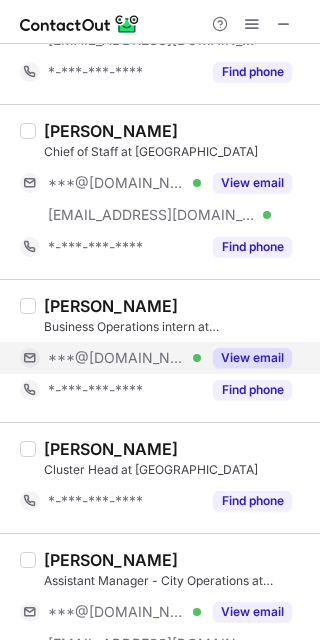 click on "***@[DOMAIN_NAME]" at bounding box center (117, 358) 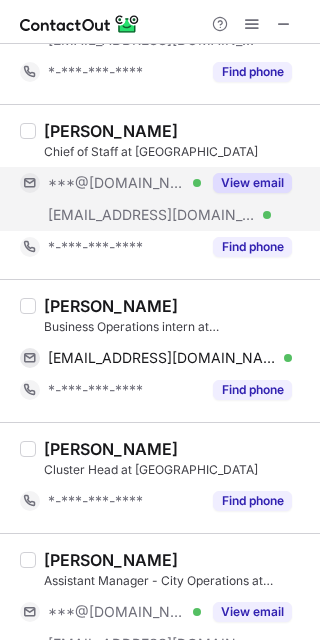 click on "***@[DOMAIN_NAME] Verified" at bounding box center (110, 183) 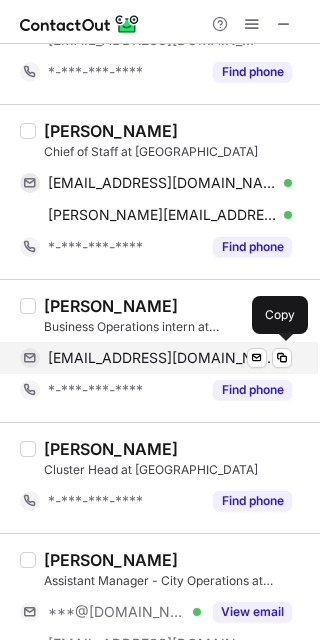 click on "charan7mandava@gmail.com Verified Send email Copy" at bounding box center (156, 358) 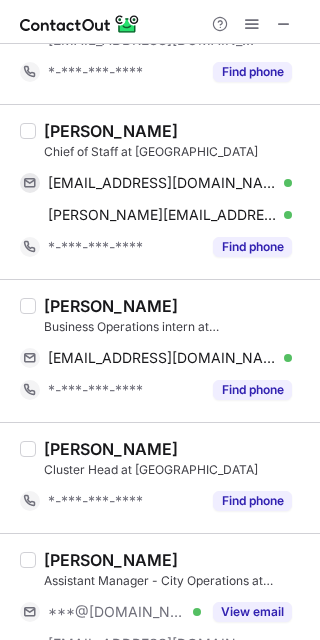 click on "Jay Gudhka" at bounding box center [111, 131] 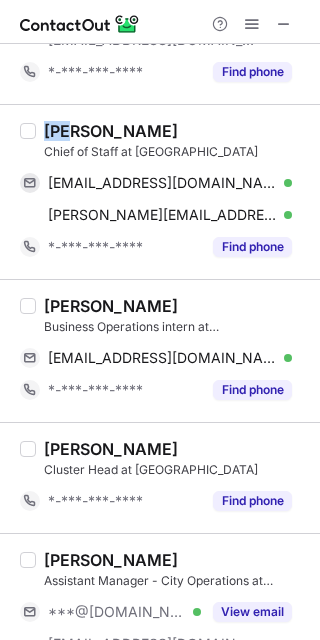 click on "Jay Gudhka" at bounding box center (111, 131) 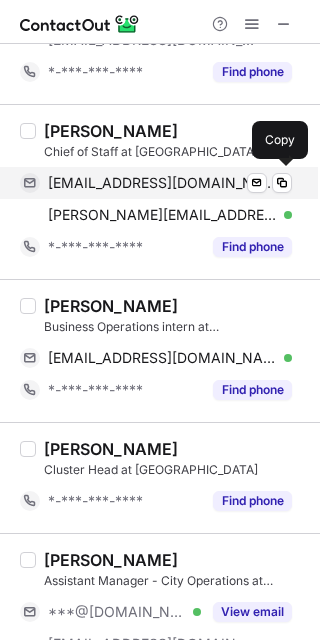 click on "jaygudhka93@gmail.com" at bounding box center [162, 183] 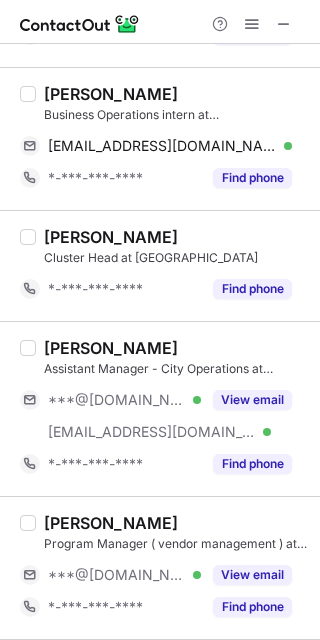 scroll, scrollTop: 1778, scrollLeft: 0, axis: vertical 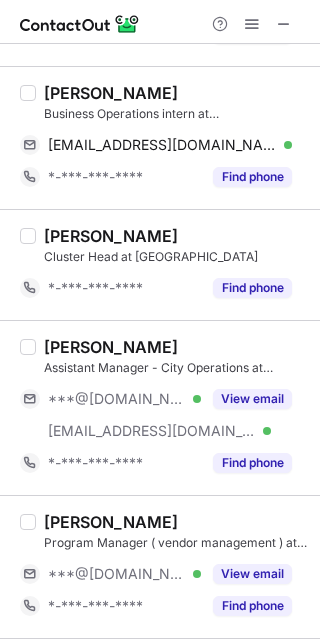 click on "Utsav Gupta" at bounding box center [111, 347] 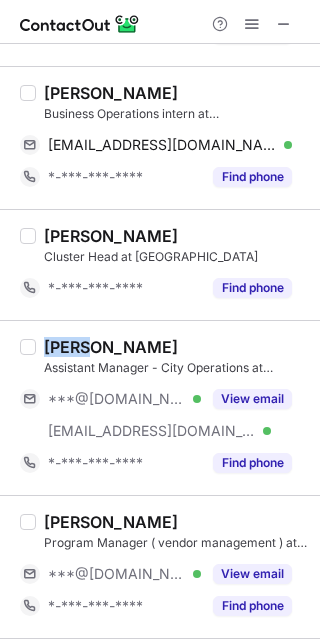 click on "Utsav Gupta" at bounding box center (111, 347) 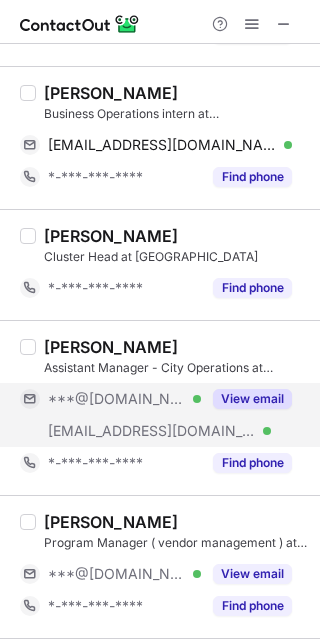 click on "***@[DOMAIN_NAME]" at bounding box center [117, 399] 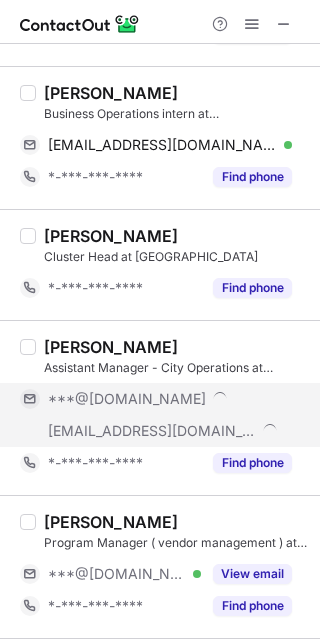 click on "***@[DOMAIN_NAME]" at bounding box center (127, 399) 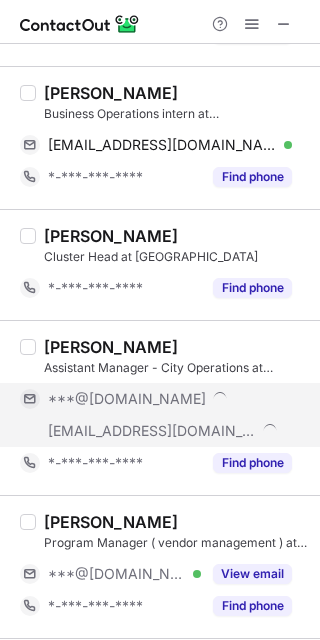 click on "***@[DOMAIN_NAME]" at bounding box center [127, 399] 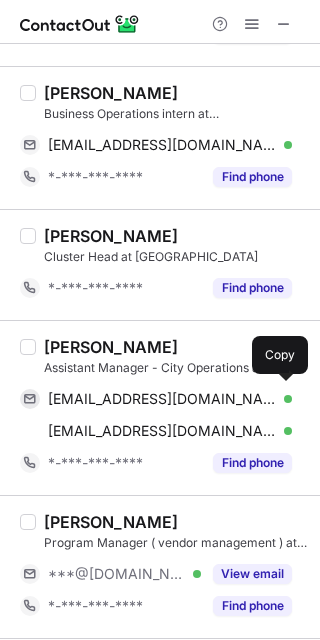 click on "utsavofficial150102@gmail.com" at bounding box center [162, 399] 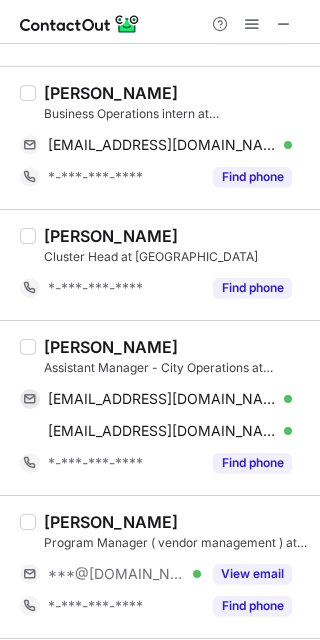 click on "Deepthi Sivakumar" at bounding box center [111, 522] 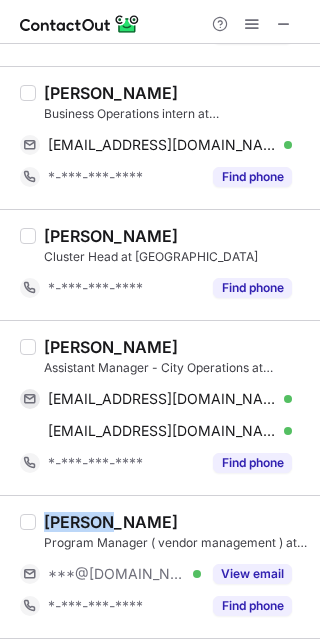 click on "Deepthi Sivakumar" at bounding box center (111, 522) 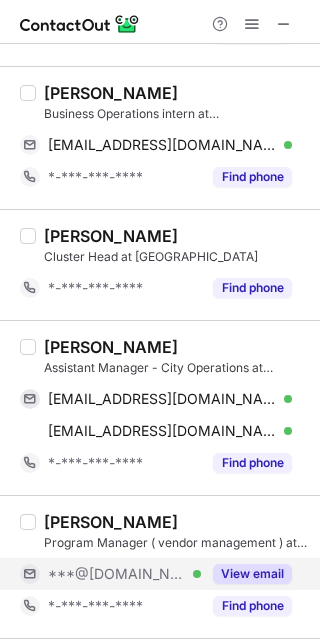 click on "***@[DOMAIN_NAME]" at bounding box center [117, 574] 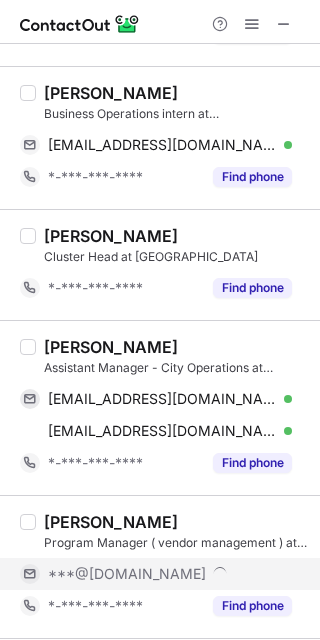 click on "***@[DOMAIN_NAME]" at bounding box center [127, 574] 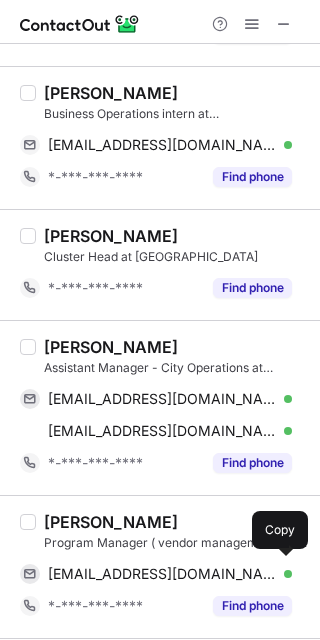 click on "skumardeepthi@gmail.com" at bounding box center (162, 574) 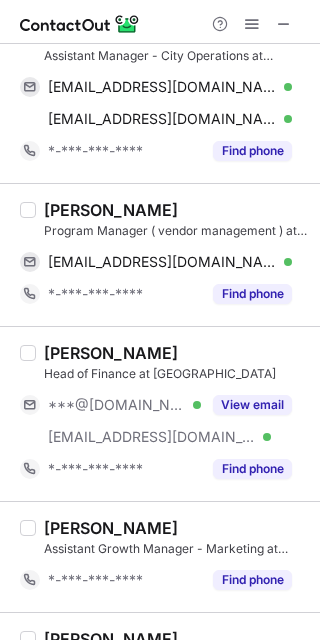 scroll, scrollTop: 2092, scrollLeft: 0, axis: vertical 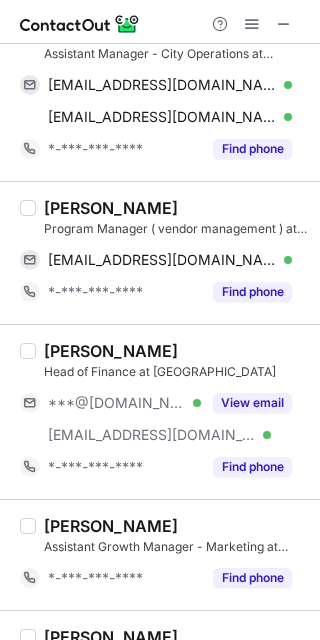 click on "Sarang Juthani" at bounding box center (111, 351) 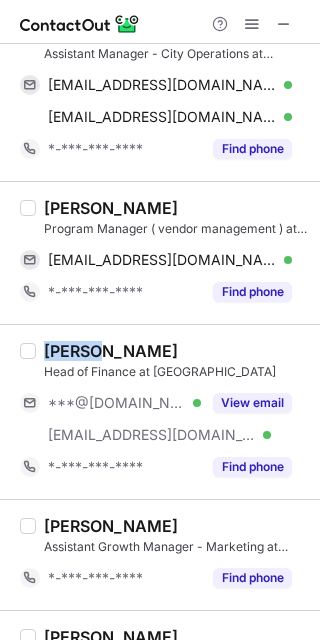 click on "Sarang Juthani" at bounding box center (111, 351) 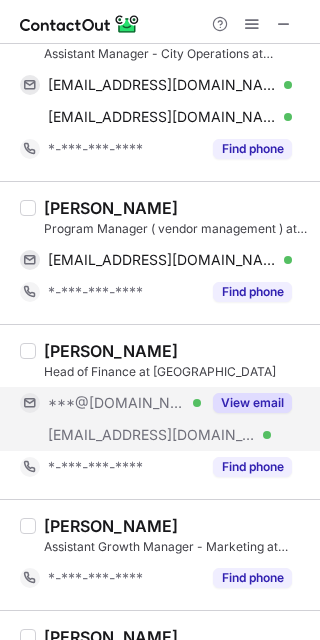 click on "***@[DOMAIN_NAME] Verified" at bounding box center [110, 403] 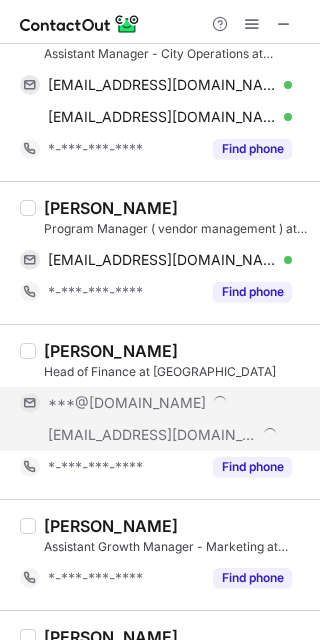 click at bounding box center (220, 403) 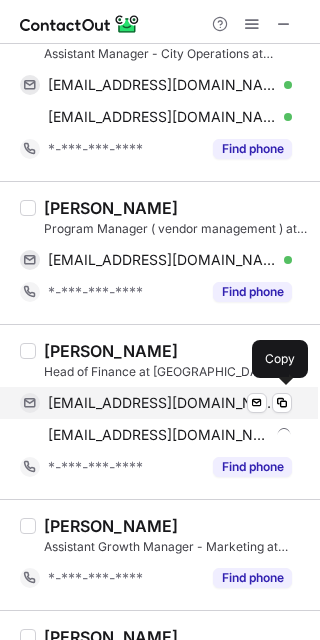 click on "sarangjuthani@gmail.com" at bounding box center (162, 403) 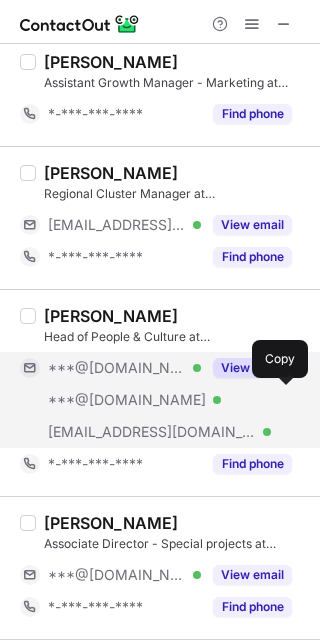 scroll, scrollTop: 2559, scrollLeft: 0, axis: vertical 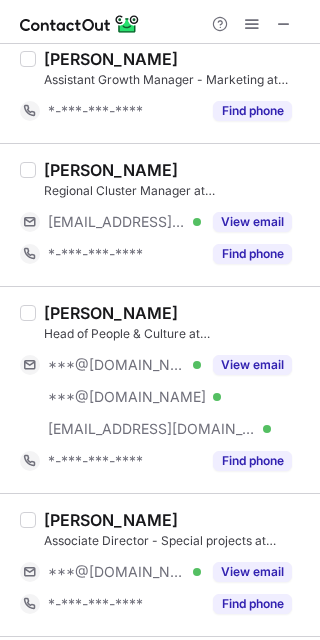 click on "Vaibhav Sabhlok" at bounding box center (111, 313) 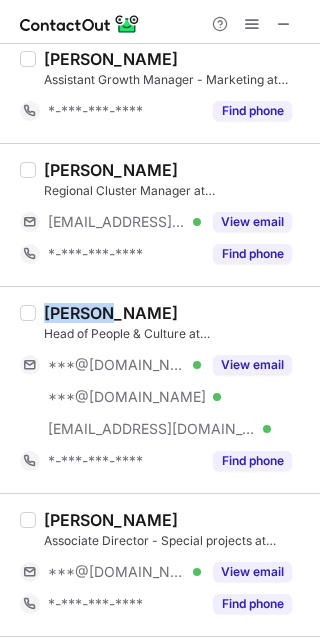 click on "Vaibhav Sabhlok" at bounding box center [111, 313] 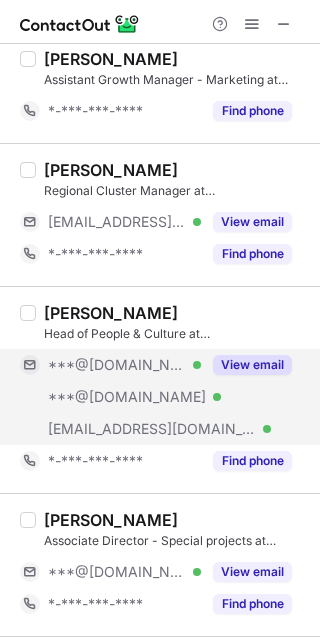click on "***@[DOMAIN_NAME]" at bounding box center [117, 365] 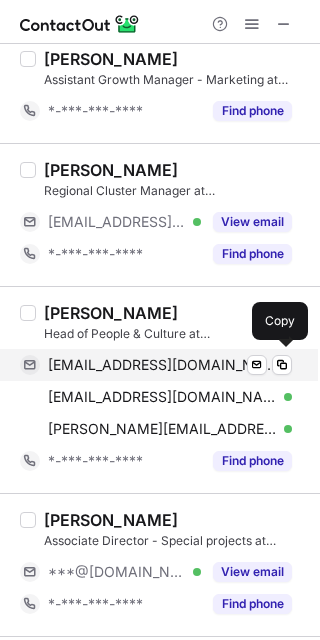click on "vaibhavsabhlok@gmail.com" at bounding box center (162, 365) 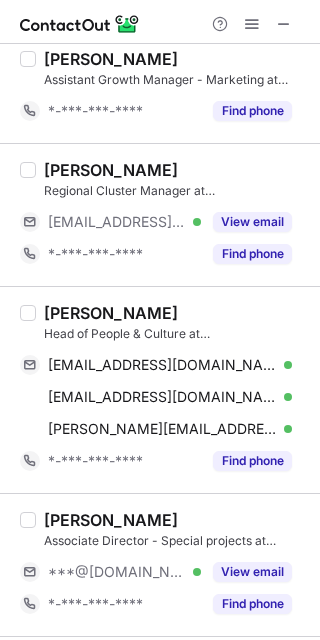 click on "Rishab Jain" at bounding box center (111, 520) 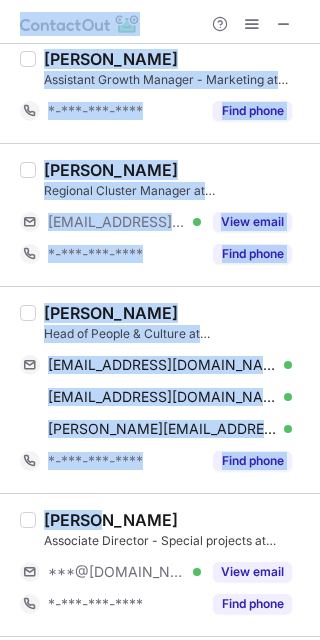drag, startPoint x: 56, startPoint y: 520, endPoint x: 642, endPoint y: 660, distance: 602.4915 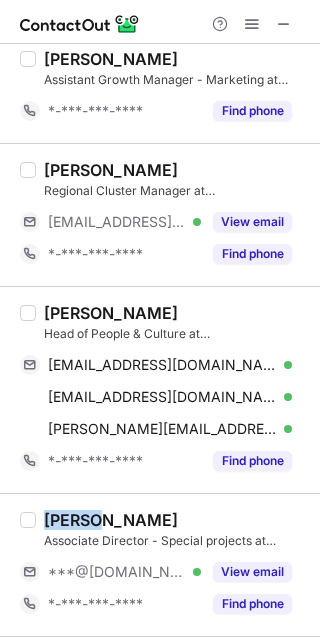 click on "Rishab Jain Associate Director - Special projects at Snabbit ***@gmail.com Verified View email *-***-***-**** Find phone" at bounding box center [160, 564] 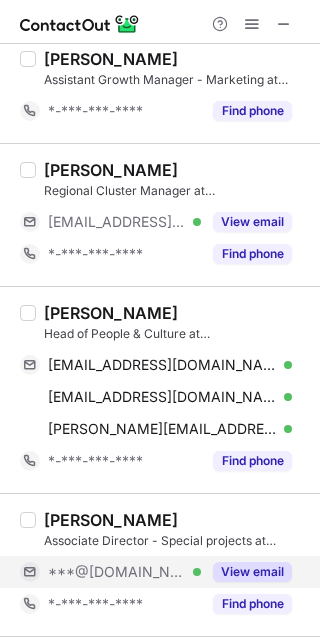 click on "***@[DOMAIN_NAME]" at bounding box center [117, 572] 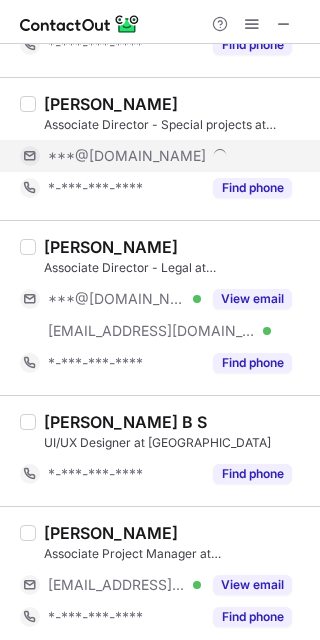 scroll, scrollTop: 3023, scrollLeft: 0, axis: vertical 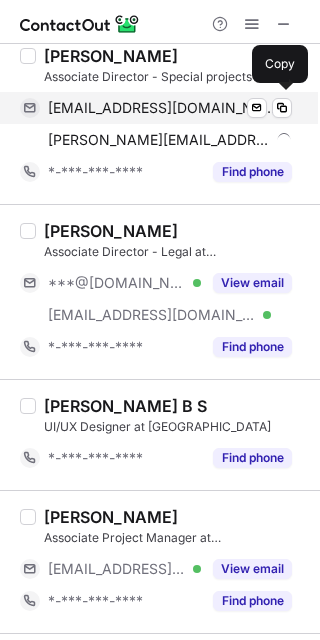 click on "rishabjain1607@gmail.com" at bounding box center (162, 108) 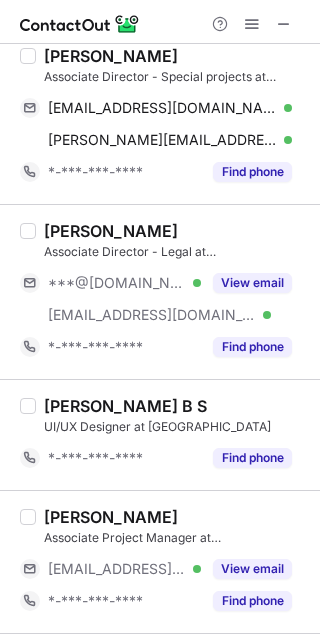 click on "Deepesh Singh" at bounding box center (111, 231) 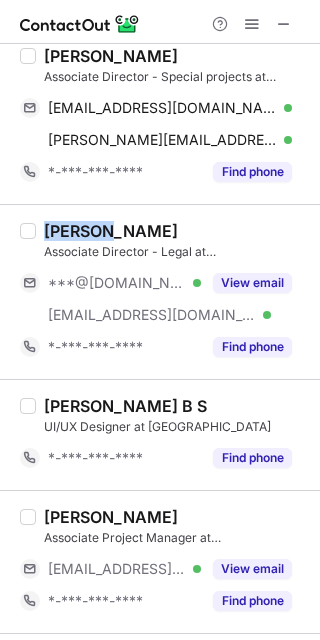 click on "Deepesh Singh" at bounding box center [111, 231] 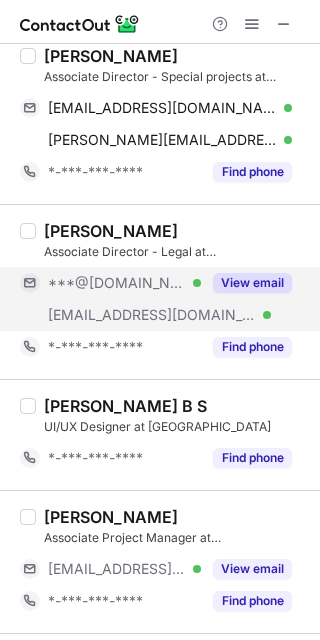 click on "***@[DOMAIN_NAME] Verified" at bounding box center (124, 283) 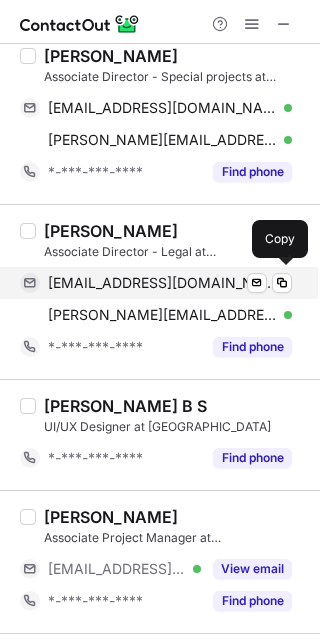 click on "deepeshsingh141994@gmail.com" at bounding box center (162, 283) 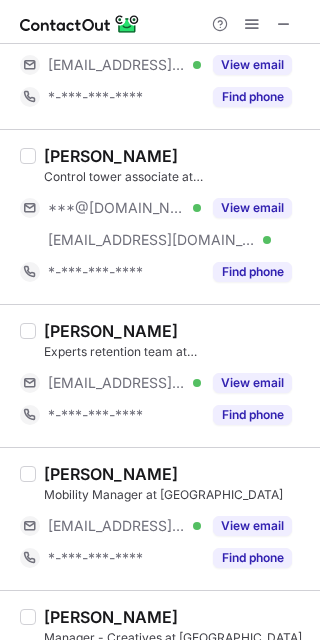 scroll, scrollTop: 0, scrollLeft: 0, axis: both 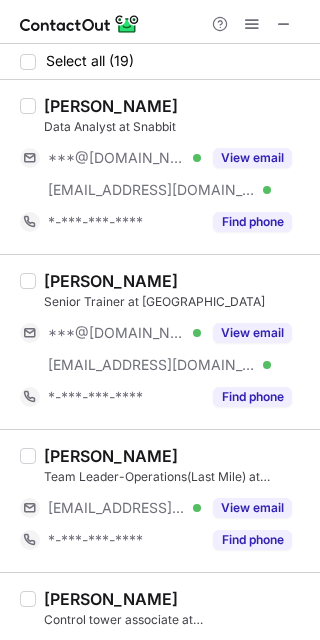 click on "Ishika Mishra Data Analyst at Snabbit ***@gmail.com Verified ***@snabbit.com Verified View email *-***-***-**** Find phone" at bounding box center (160, 167) 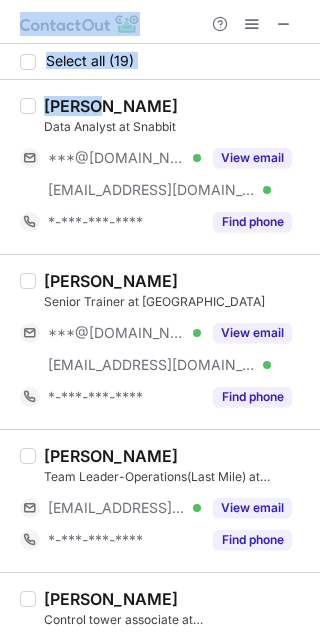 drag, startPoint x: 60, startPoint y: 93, endPoint x: 379, endPoint y: 255, distance: 357.77786 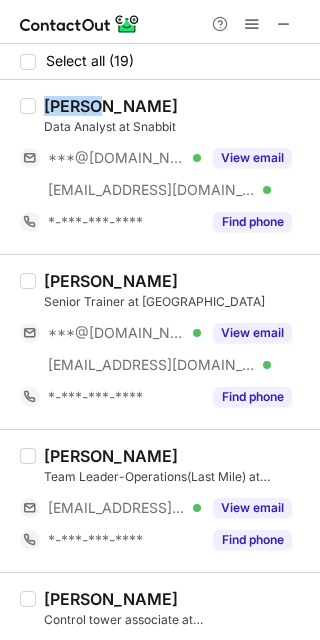 click on "Ishika Mishra" at bounding box center (111, 106) 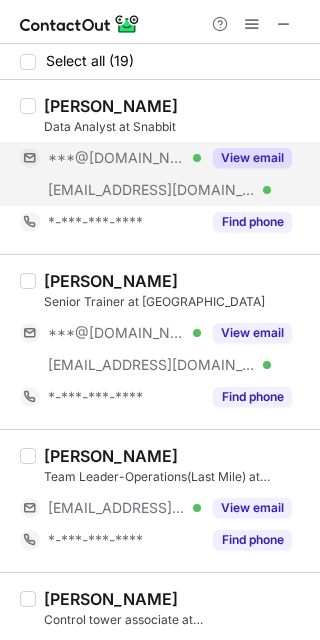 click on "***@[DOMAIN_NAME]" at bounding box center (117, 158) 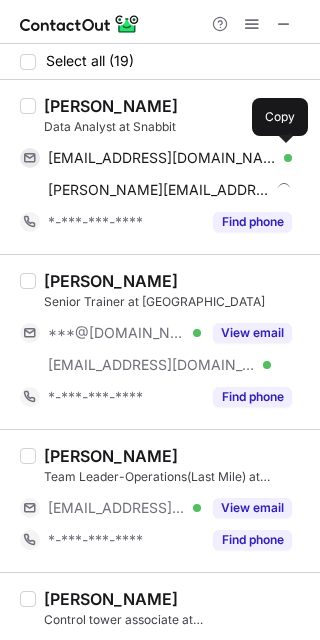 click on "ishikaaamishraaa02@gmail.com" at bounding box center (162, 158) 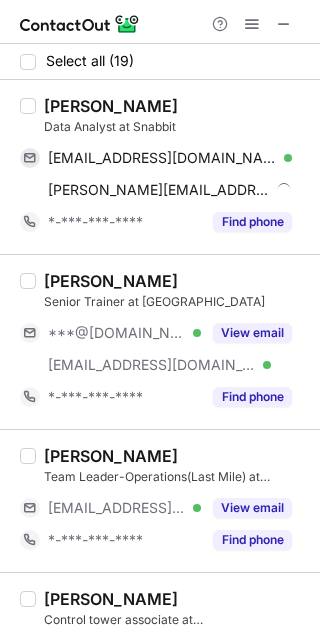 click on "Isita Mitra" at bounding box center (111, 281) 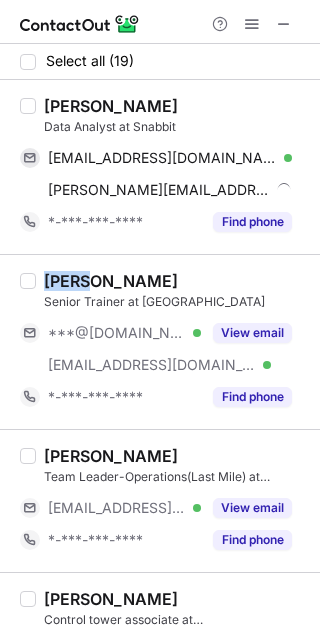 click on "Isita Mitra" at bounding box center [111, 281] 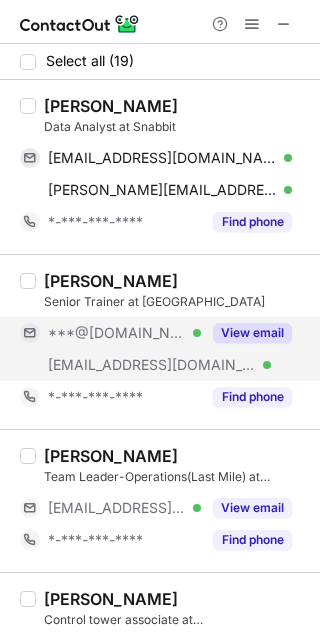 click on "***@[DOMAIN_NAME]" at bounding box center [117, 333] 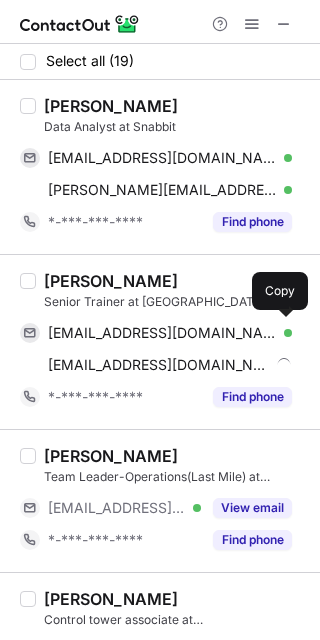 click on "isitamitra93@gmail.com" at bounding box center [162, 333] 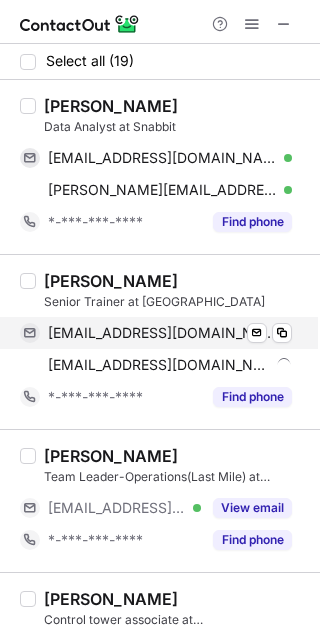 click on "isitamitra93@gmail.com" at bounding box center (162, 333) 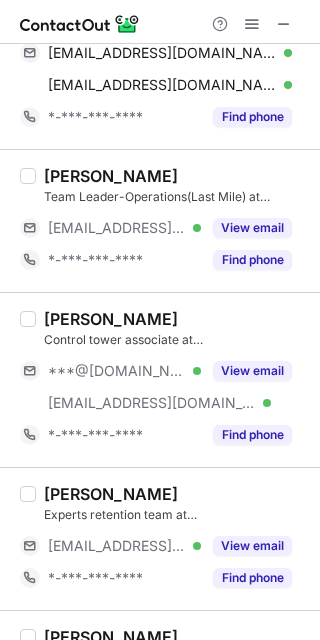 scroll, scrollTop: 285, scrollLeft: 0, axis: vertical 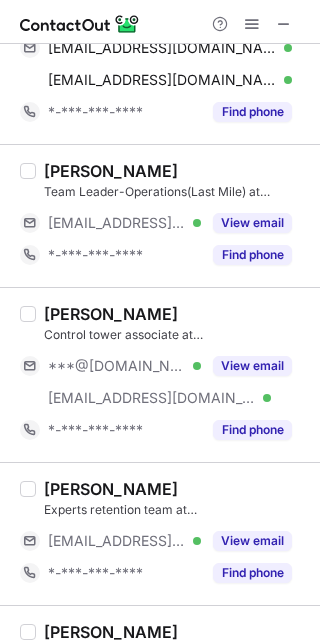 click on "[PERSON_NAME]" at bounding box center [111, 314] 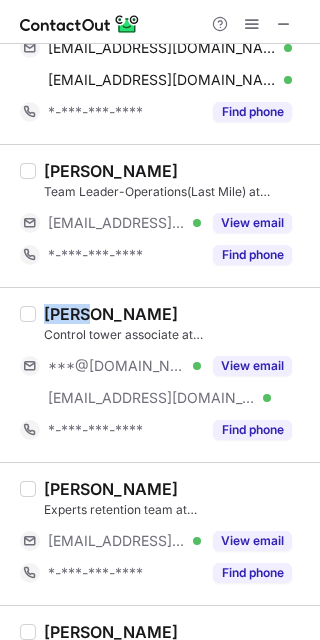 click on "[PERSON_NAME]" at bounding box center [111, 314] 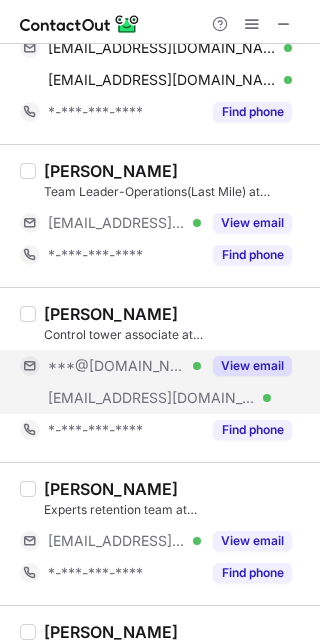click on "***@[DOMAIN_NAME]" at bounding box center [117, 366] 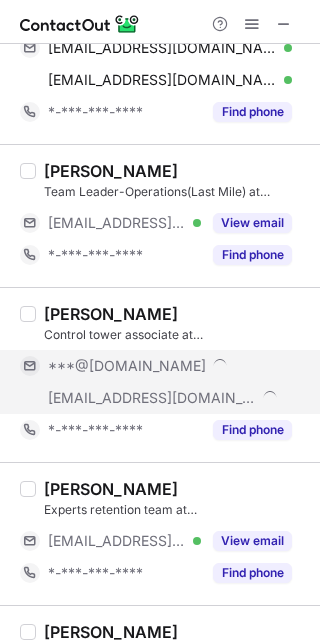 click on "***@[DOMAIN_NAME]" at bounding box center [127, 366] 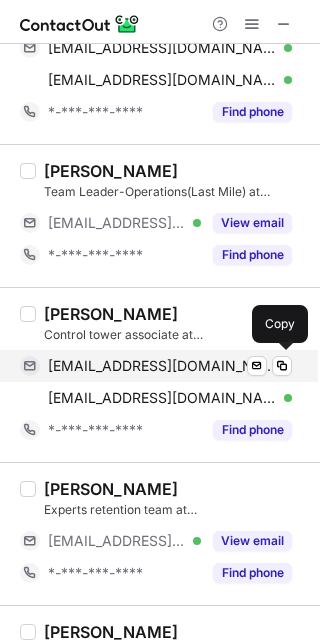 click on "rs7219462142@gmail.com" at bounding box center [162, 366] 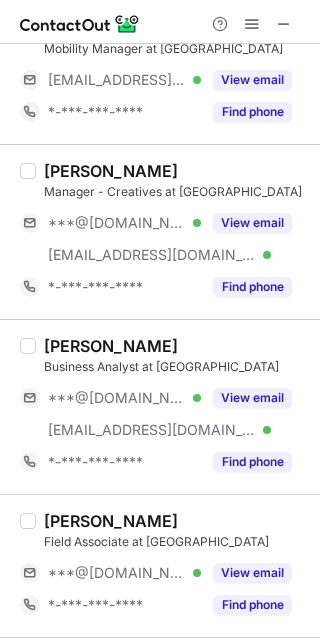 scroll, scrollTop: 890, scrollLeft: 0, axis: vertical 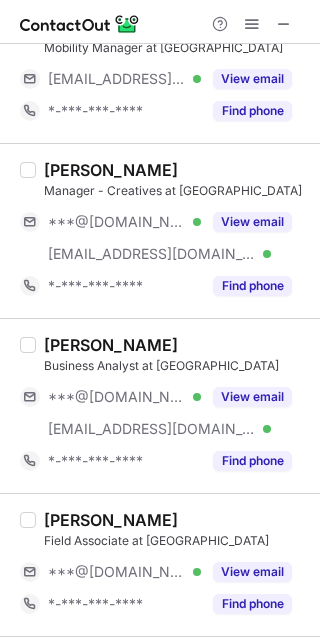 click on "Kahaan Doshi" at bounding box center (111, 345) 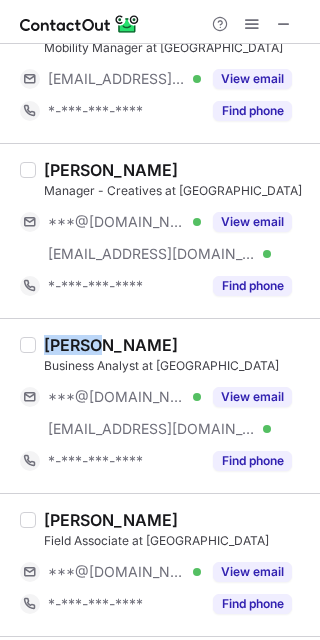 click on "Kahaan Doshi" at bounding box center [111, 345] 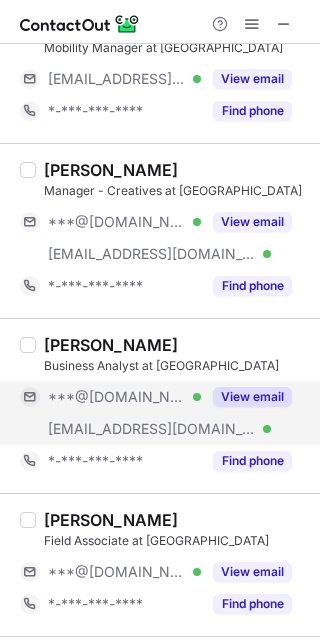 click on "***@[DOMAIN_NAME]" at bounding box center [117, 397] 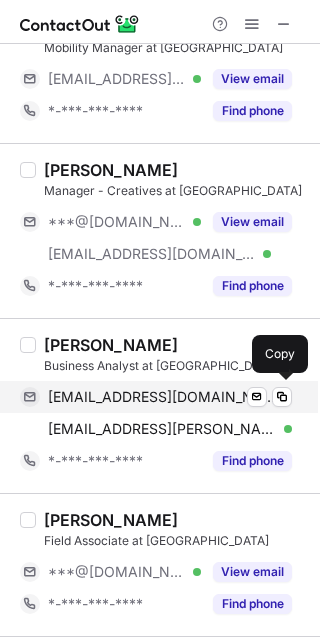 click on "kahaandoshi@gmail.com" at bounding box center [162, 397] 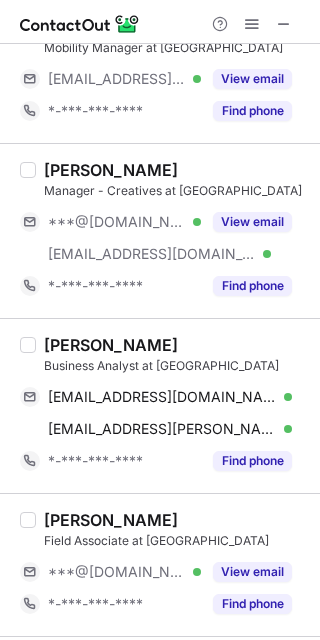 click on "Abdul Rahim Sheikh" at bounding box center [111, 520] 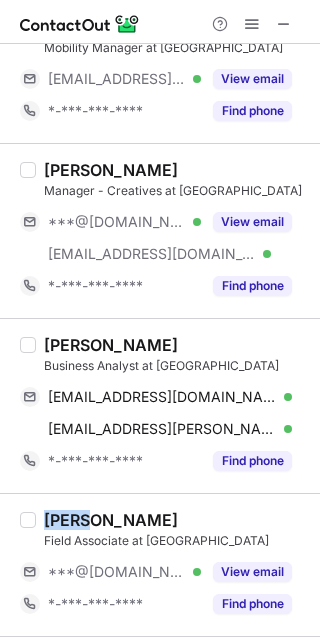 click on "Abdul Rahim Sheikh" at bounding box center [111, 520] 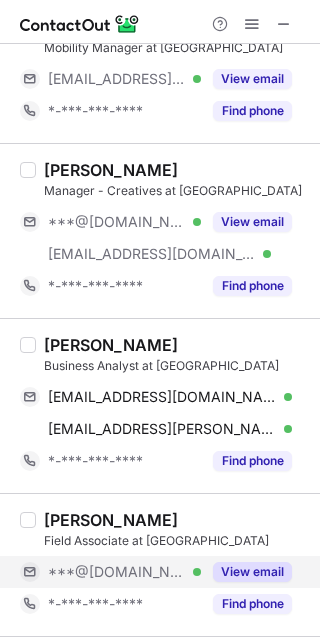 click on "***@[DOMAIN_NAME]" at bounding box center (117, 572) 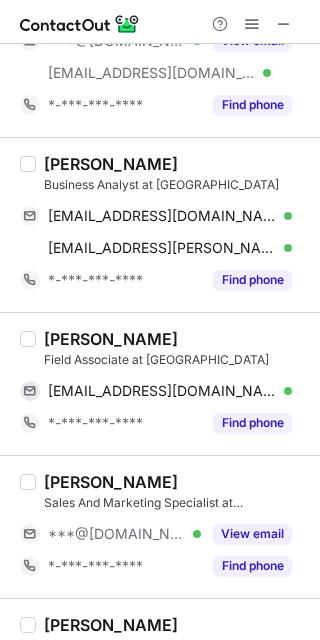 scroll, scrollTop: 1108, scrollLeft: 0, axis: vertical 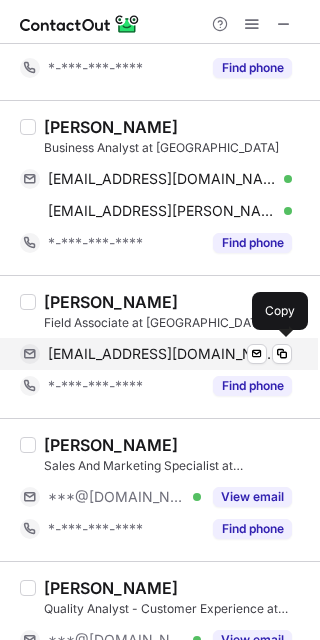 click on "vickysheikh981@gmail.com Verified Send email Copy" at bounding box center (156, 354) 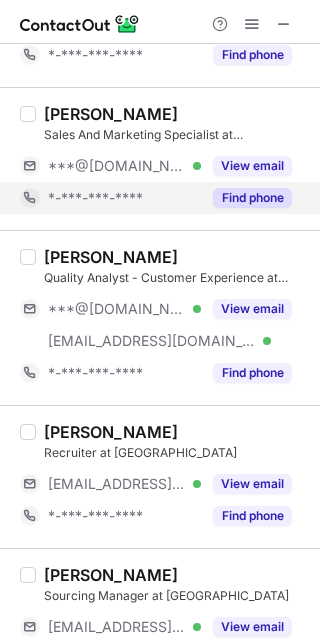 scroll, scrollTop: 1440, scrollLeft: 0, axis: vertical 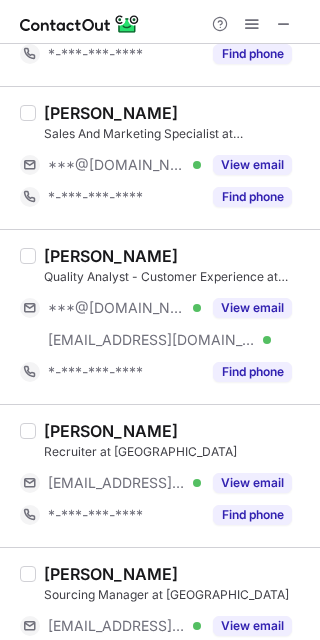 click on "Sahil S Hadkar Quality Analyst - Customer Experience at Snabbit ***@gmail.com Verified ***@snabbit.com Verified View email *-***-***-**** Find phone" at bounding box center [160, 316] 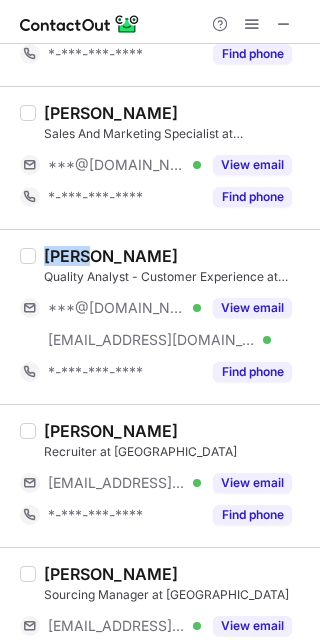 click on "Sahil S Hadkar Quality Analyst - Customer Experience at Snabbit ***@gmail.com Verified ***@snabbit.com Verified View email *-***-***-**** Find phone" at bounding box center [160, 316] 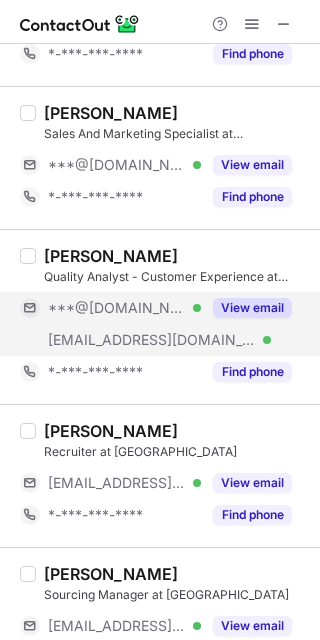 click on "***@[DOMAIN_NAME]" at bounding box center [117, 308] 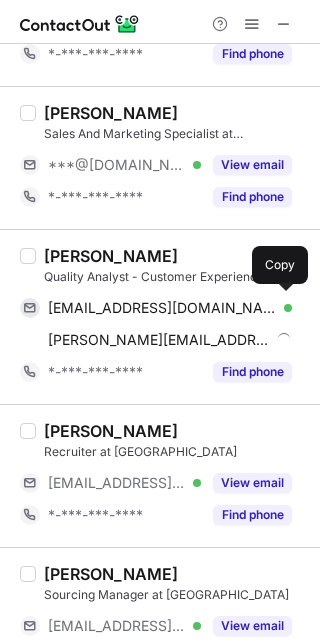 click on "sahilhadkar5454@gmail.com" at bounding box center (162, 308) 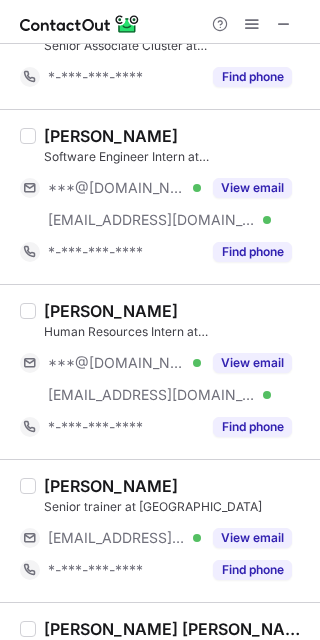 scroll, scrollTop: 2133, scrollLeft: 0, axis: vertical 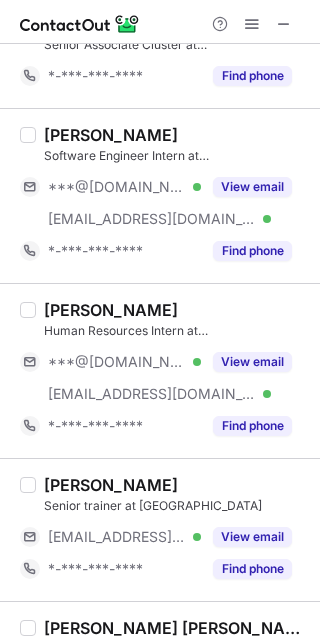 click on "Hemangi Manchekar Human Resources Intern at Snabbit" at bounding box center [176, 320] 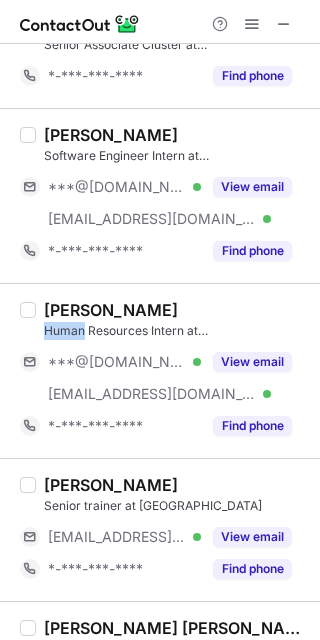 click on "Hemangi Manchekar Human Resources Intern at Snabbit" at bounding box center [176, 320] 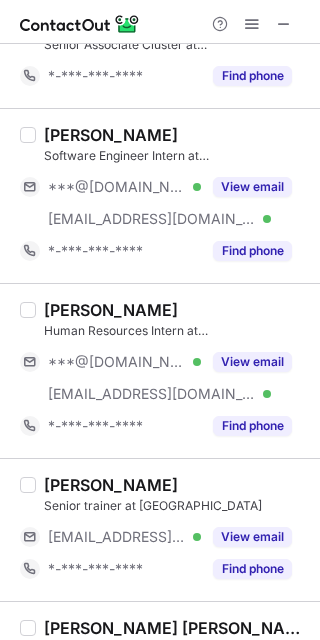 click on "Hemangi Manchekar" at bounding box center (111, 310) 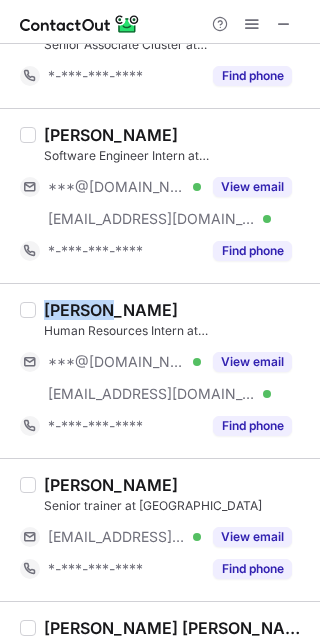 click on "Hemangi Manchekar" at bounding box center [111, 310] 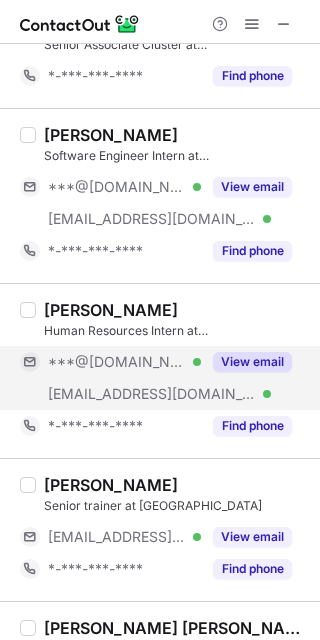 click on "***@[DOMAIN_NAME] Verified" at bounding box center (110, 362) 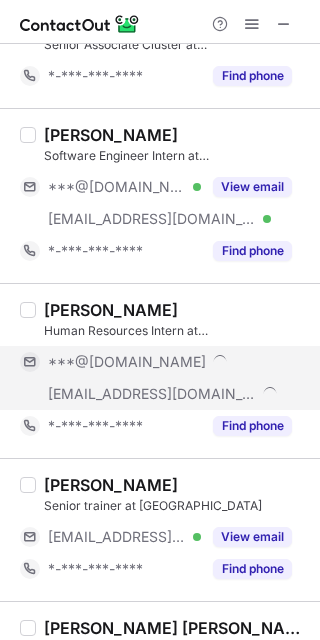 click on "***@[DOMAIN_NAME]" at bounding box center (127, 362) 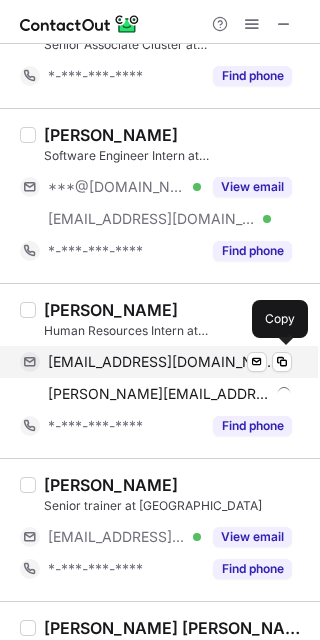 click on "manchekarhemangi6603@gmail.com" at bounding box center [162, 362] 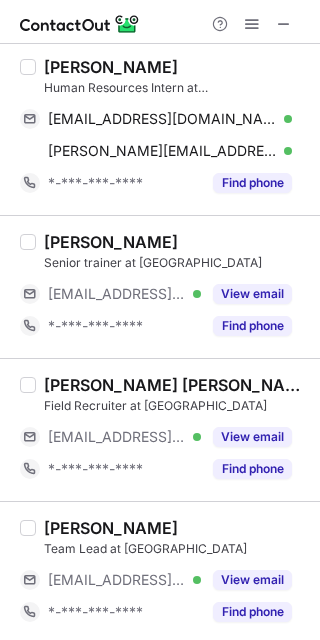 scroll, scrollTop: 2377, scrollLeft: 0, axis: vertical 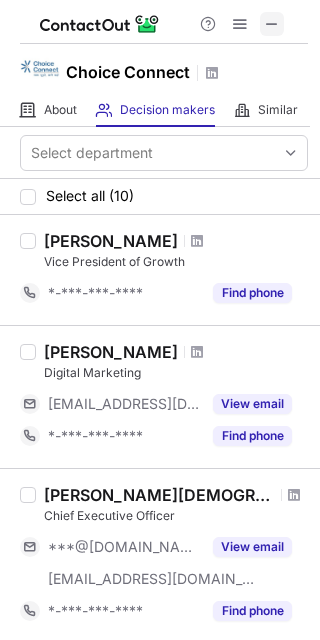 click at bounding box center [272, 24] 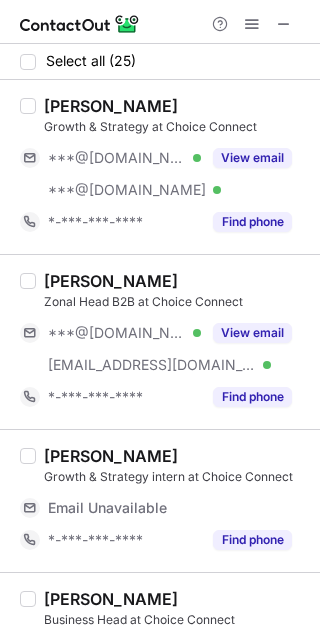 click on "Pandey Vivek" at bounding box center [111, 106] 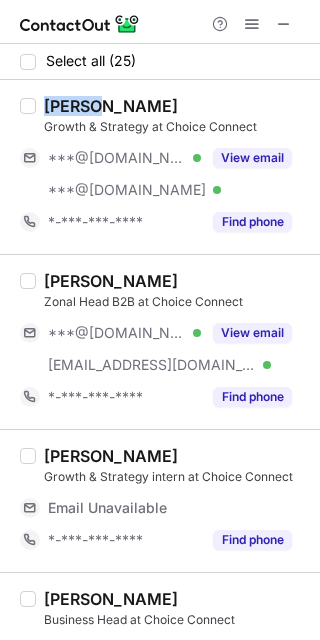 click on "Pandey Vivek" at bounding box center [111, 106] 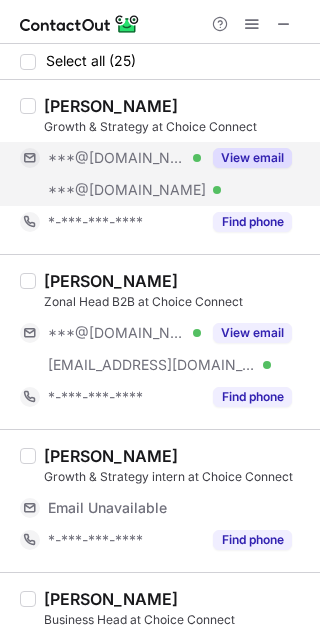 click on "***@gmail.com Verified" at bounding box center [110, 158] 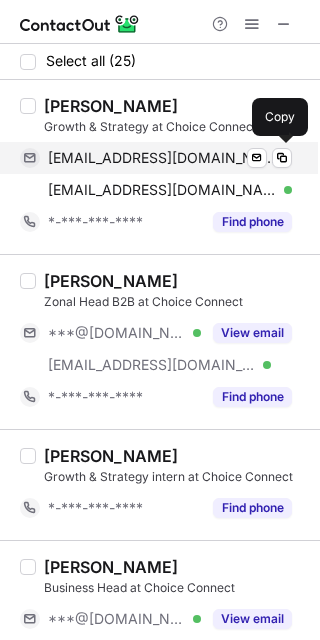 click on "vp481225@gmail.com" at bounding box center (162, 158) 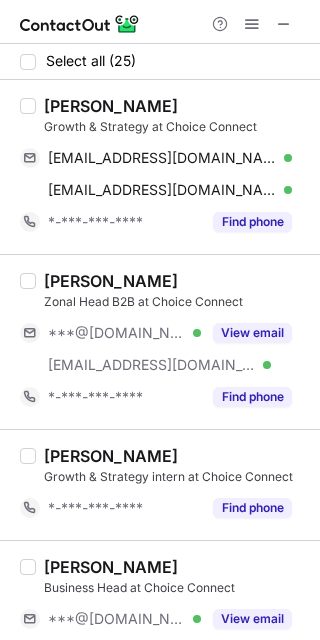 click on "Sourav Sen" at bounding box center [111, 281] 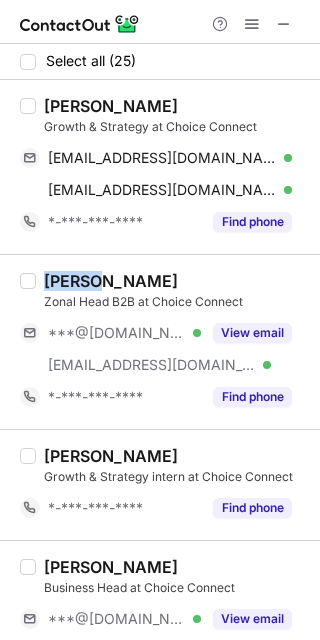 copy on "Sourav" 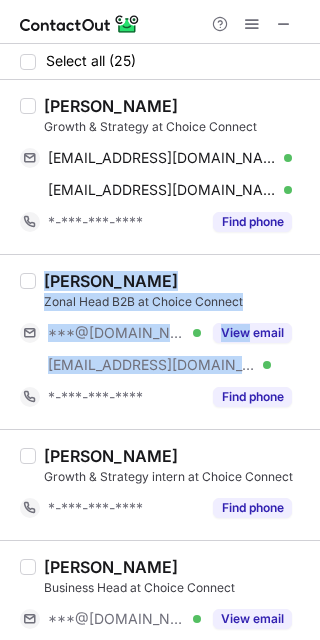 copy on "Sourav Sen Zonal Head B2B at Choice Connect ***@gmail.com Verified ***@choiceconnect.in Verified View" 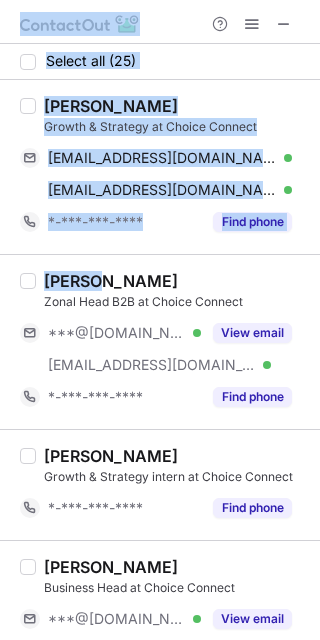 copy on "Select all (25) Pandey Vivek Growth & Strategy at Choice Connect vp481225@gmail.com Verified Send email Copy pandeyvivekworks@gmail.com Verified Send email Copy *-***-***-**** Find phone Sourav" 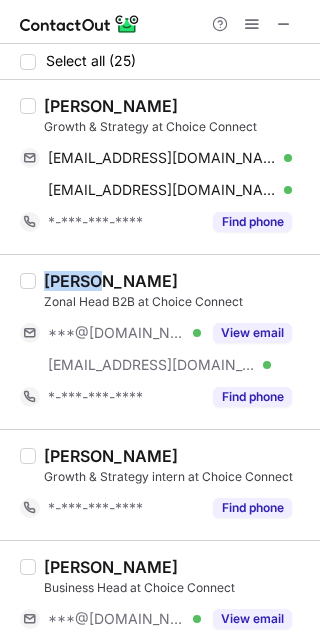 copy on "Sourav" 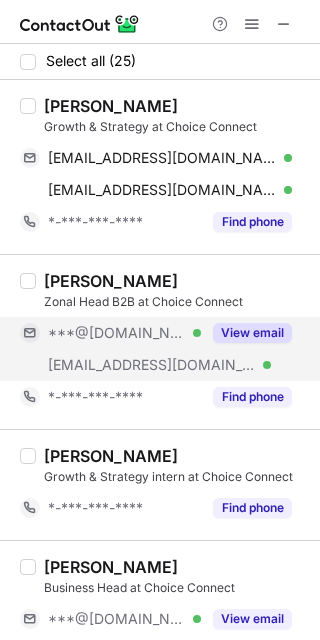 click on "***@[DOMAIN_NAME]" at bounding box center (117, 333) 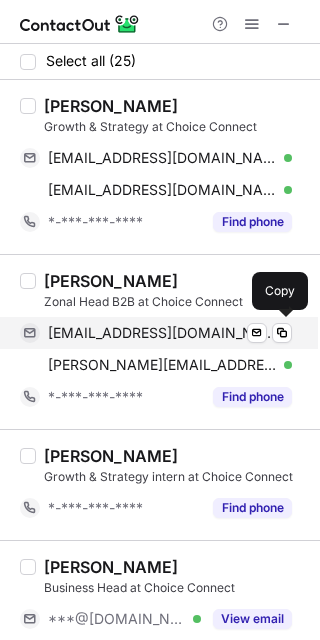click on "souravsen20@gmail.com" at bounding box center [162, 333] 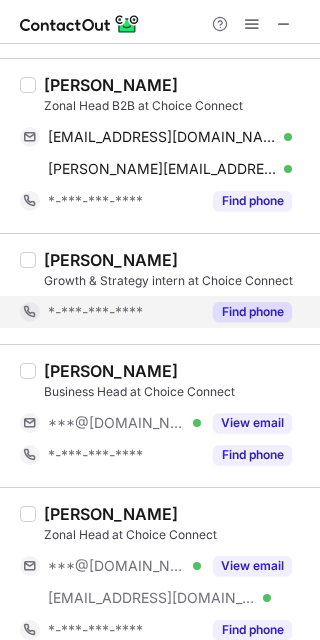 scroll, scrollTop: 197, scrollLeft: 0, axis: vertical 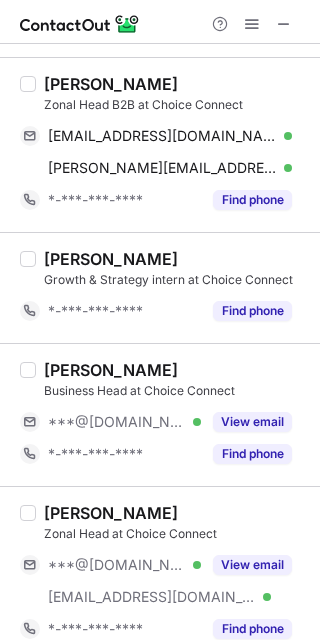 click on "Sandeep Kothana" at bounding box center [111, 370] 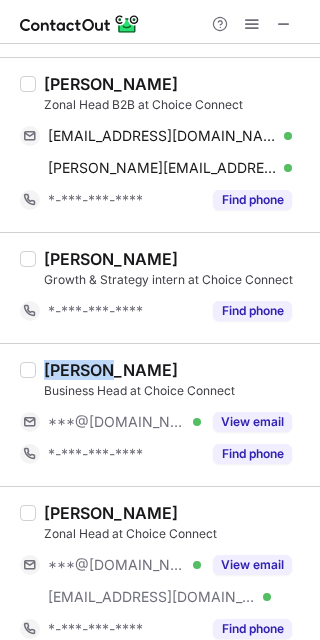 copy on "Sandeep" 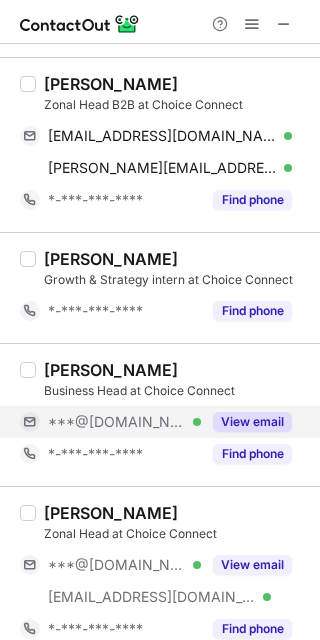 click on "***@[DOMAIN_NAME]" at bounding box center [117, 422] 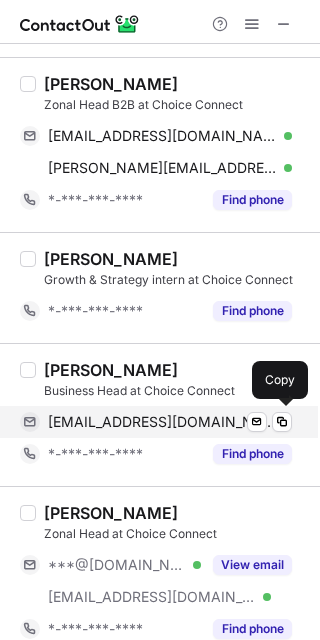 click on "sandeepkothana@gmail.com Verified Send email Copy" at bounding box center [156, 422] 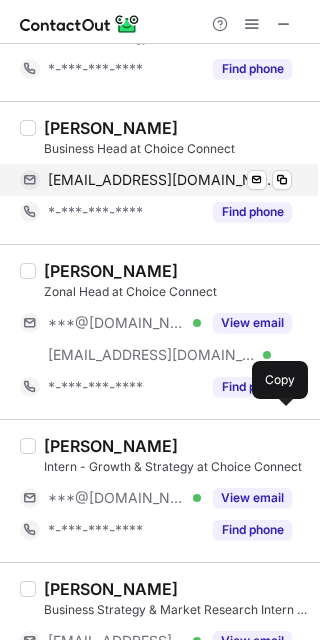 scroll, scrollTop: 440, scrollLeft: 0, axis: vertical 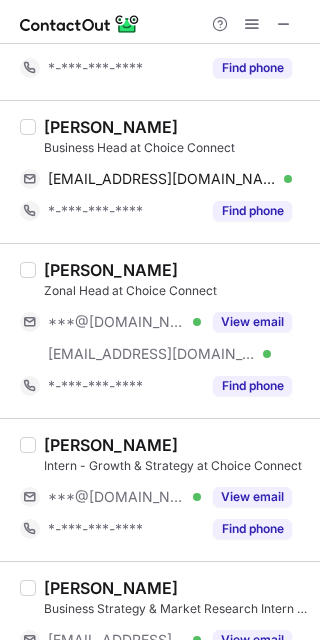 click on "Manish Khandelwal" at bounding box center [111, 270] 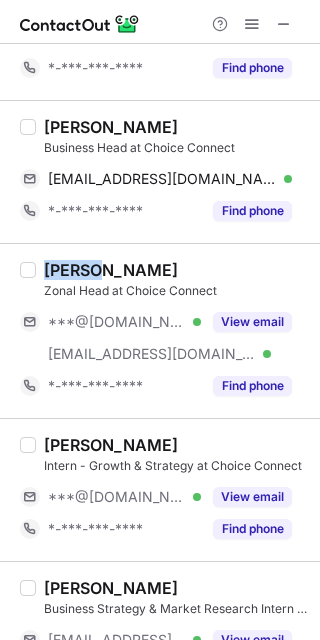 click on "Manish Khandelwal" at bounding box center (111, 270) 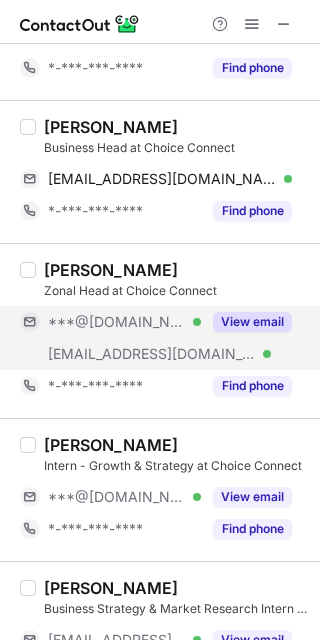 click on "***@[DOMAIN_NAME]" at bounding box center [117, 322] 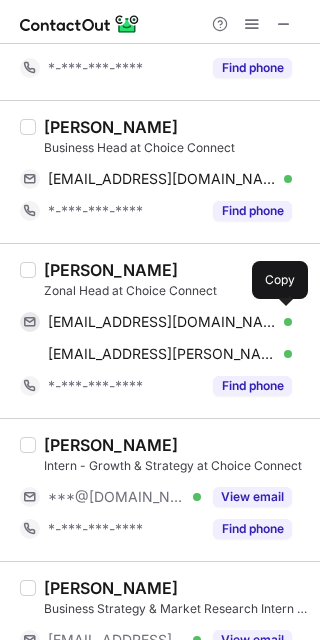 click on "khandelwalmk@gmail.com" at bounding box center (162, 322) 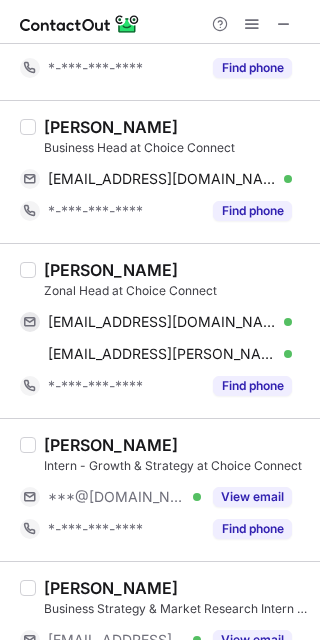 click on "Aryan Karnwal" at bounding box center (111, 445) 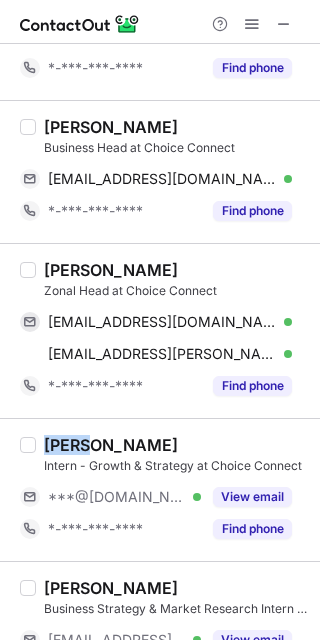 copy on "Aryan" 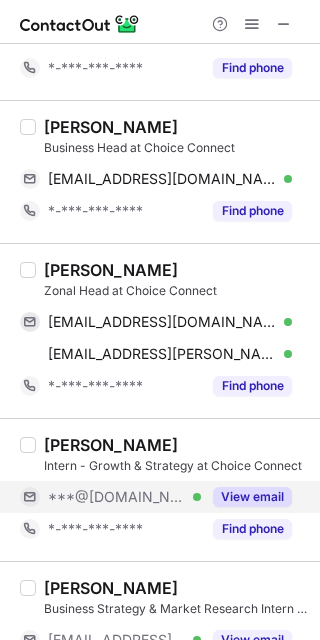 click on "***@[DOMAIN_NAME]" at bounding box center [117, 497] 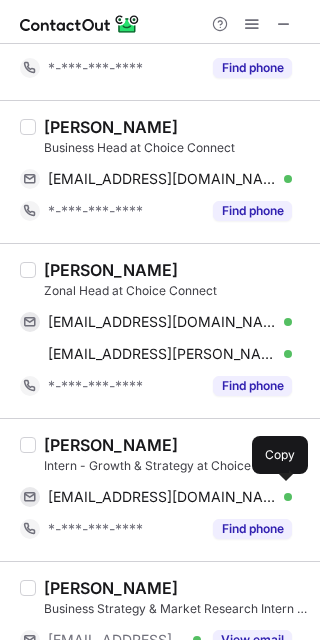 click on "aryankarnwal27@gmail.com Verified Send email Copy" at bounding box center (156, 497) 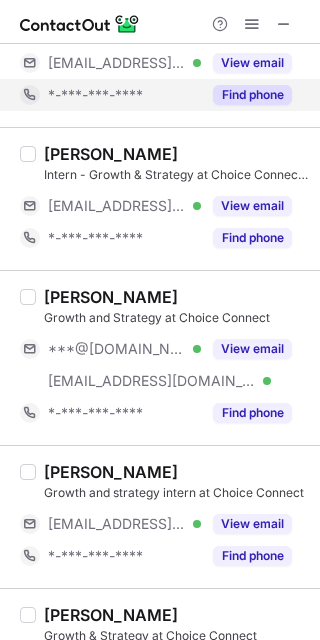 scroll, scrollTop: 1021, scrollLeft: 0, axis: vertical 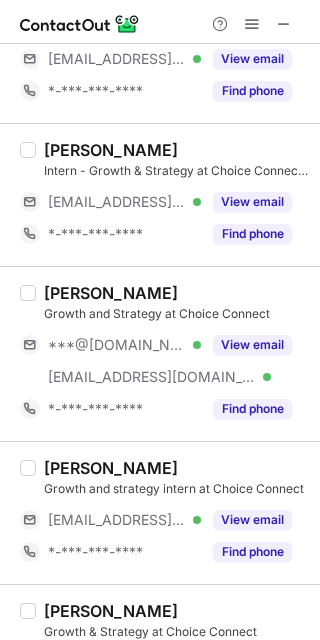 click on "Ganesh Tiwari" at bounding box center (111, 293) 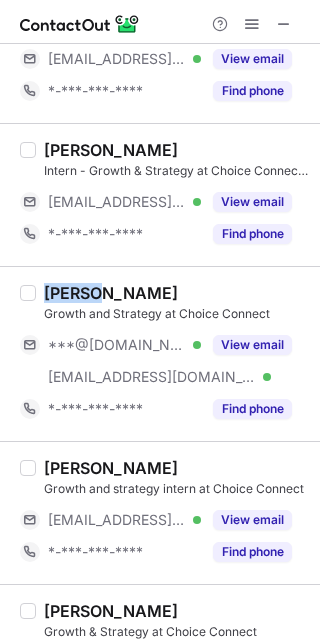 click on "Ganesh Tiwari" at bounding box center [111, 293] 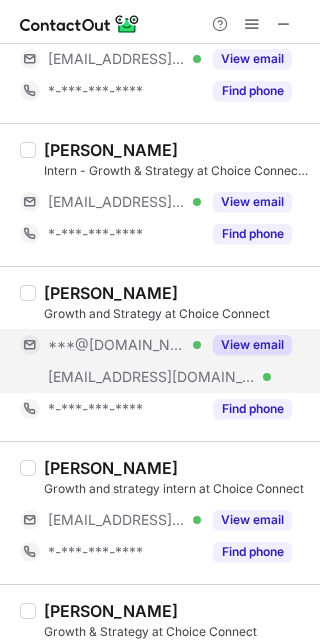 click on "***@[DOMAIN_NAME]" at bounding box center [117, 345] 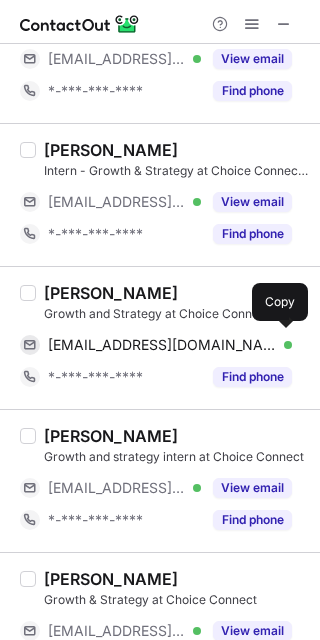 click on "mpgiganeshtiwari0409@gmail.com" at bounding box center [162, 345] 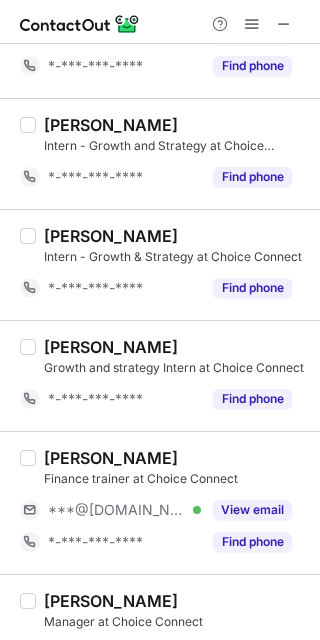 scroll, scrollTop: 1722, scrollLeft: 0, axis: vertical 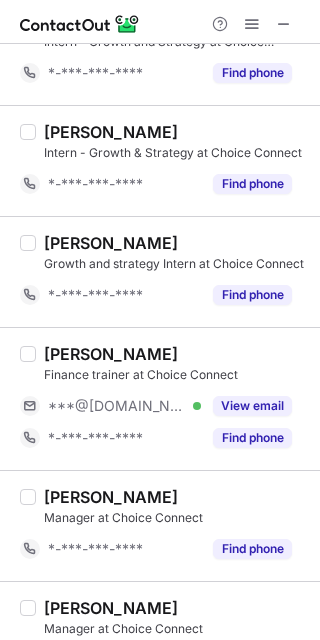 click on "Sumeet Vishwakarma" at bounding box center (111, 354) 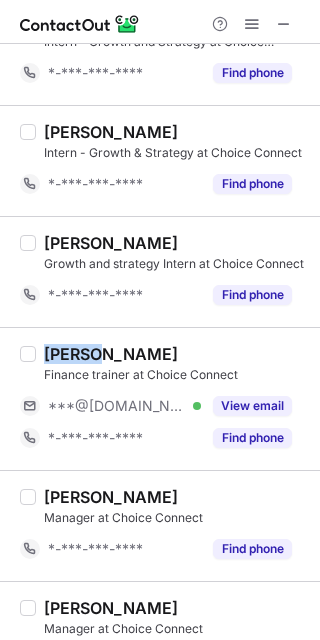 click on "Sumeet Vishwakarma" at bounding box center [111, 354] 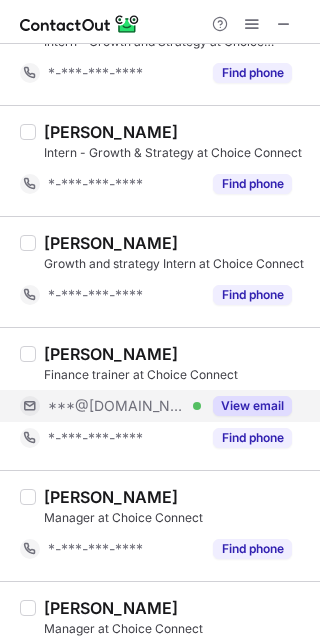 click on "***@[DOMAIN_NAME] Verified" at bounding box center [110, 406] 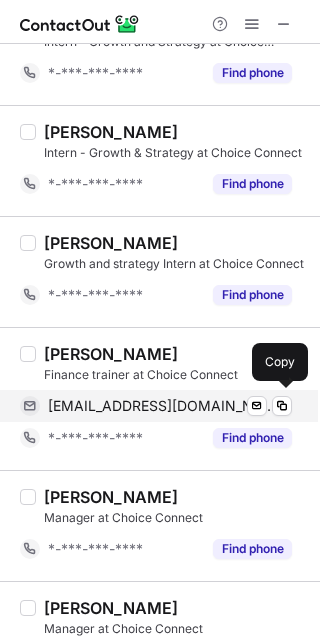 click on "vishwakarmasumeet336@gmail.com" at bounding box center [162, 406] 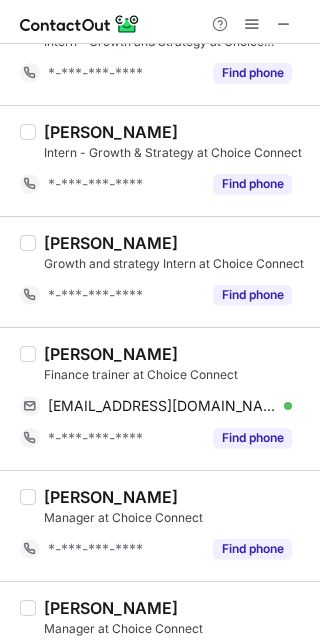 scroll, scrollTop: 2164, scrollLeft: 0, axis: vertical 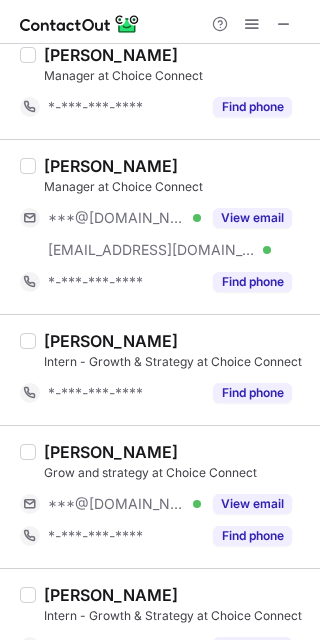 click on "Harshita Pal Grow and strategy at Choice Connect ***@gmail.com Verified View email *-***-***-**** Find phone" at bounding box center [160, 496] 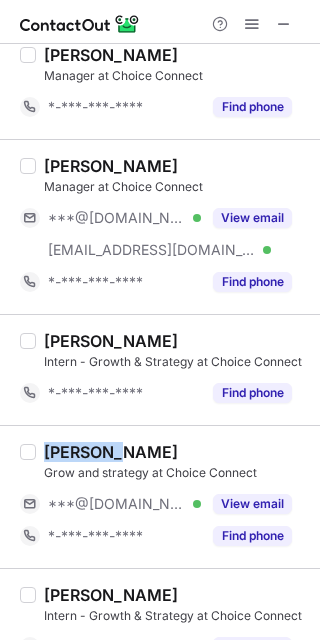 click on "Harshita Pal Grow and strategy at Choice Connect ***@gmail.com Verified View email *-***-***-**** Find phone" at bounding box center [160, 496] 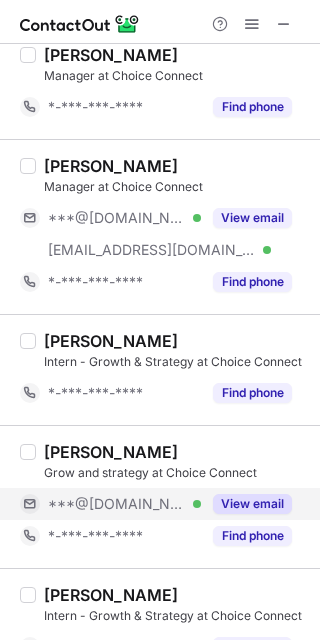 click on "***@[DOMAIN_NAME] Verified" at bounding box center (110, 504) 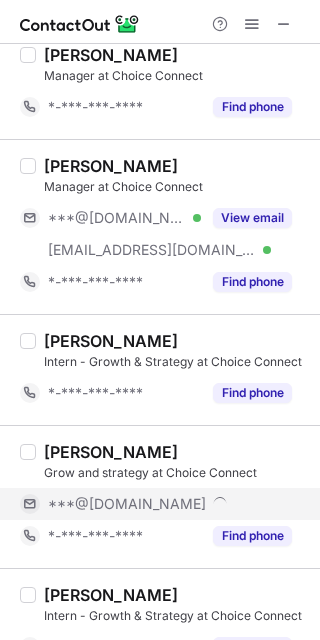 click on "***@[DOMAIN_NAME]" at bounding box center (156, 504) 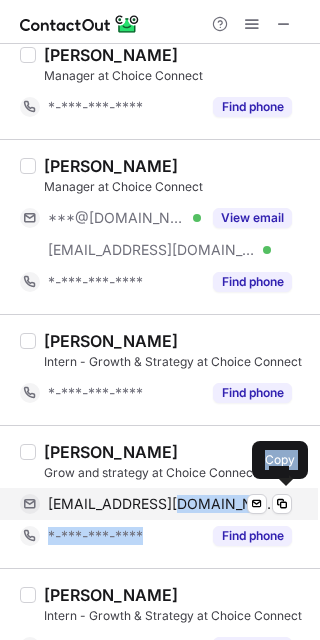 drag, startPoint x: 177, startPoint y: 517, endPoint x: 172, endPoint y: 508, distance: 10.29563 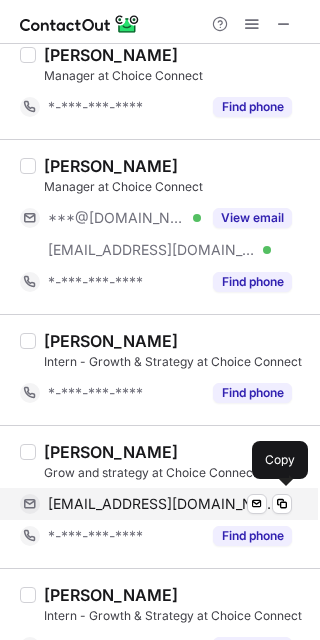 click on "pal12345hp@gmail.com" at bounding box center [162, 504] 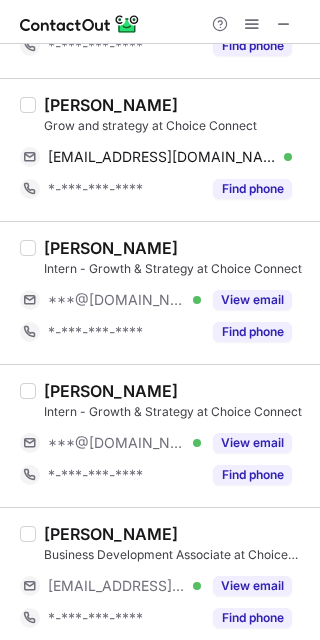 scroll, scrollTop: 2513, scrollLeft: 0, axis: vertical 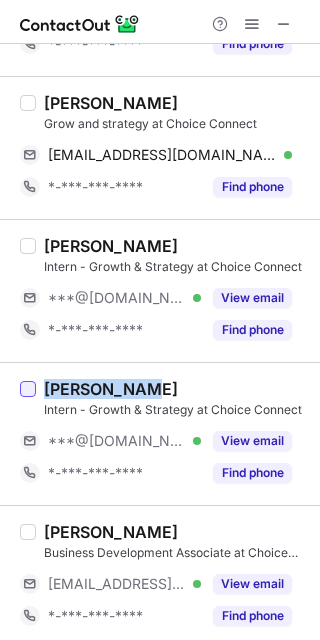 drag, startPoint x: 149, startPoint y: 382, endPoint x: 29, endPoint y: 389, distance: 120.203995 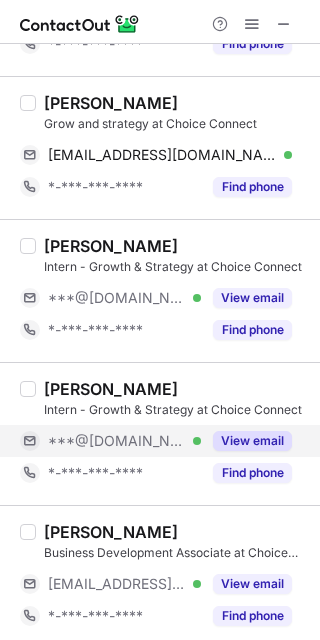 click on "***@[DOMAIN_NAME]" at bounding box center (117, 441) 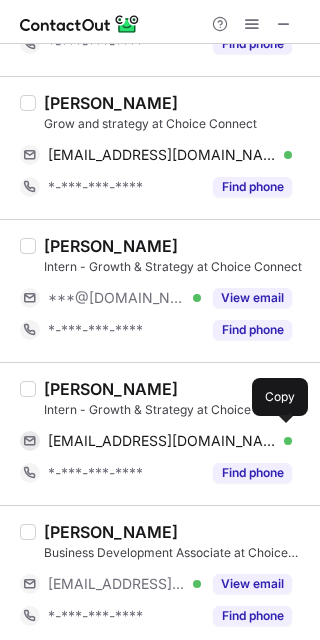click on "abuzaribrahim755@gmail.com" at bounding box center [162, 441] 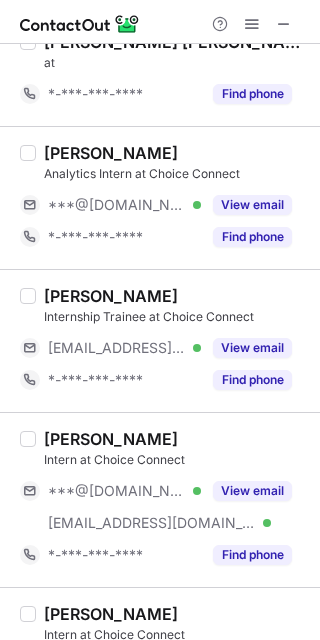scroll, scrollTop: 605, scrollLeft: 0, axis: vertical 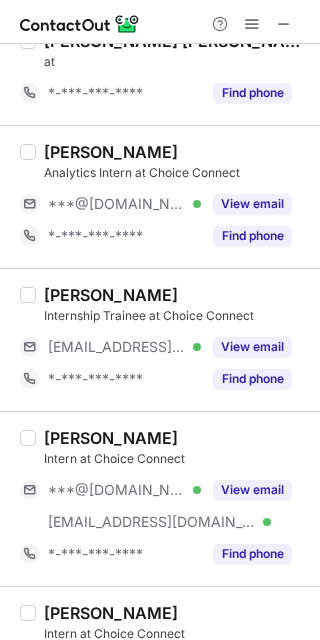 click on "Brijesh Kasaudhan Intern at Choice Connect ***@gmail.com Verified ***@choiceconnect.in Verified View email *-***-***-**** Find phone" at bounding box center (160, 498) 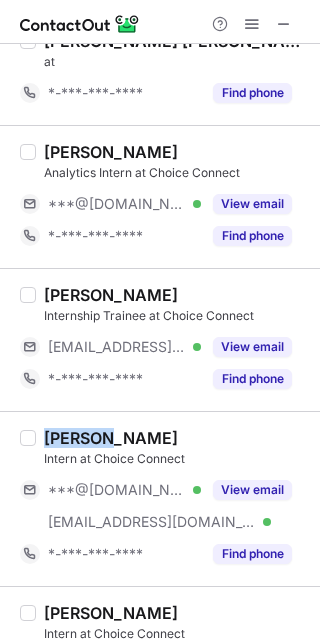 click on "Brijesh Kasaudhan Intern at Choice Connect ***@gmail.com Verified ***@choiceconnect.in Verified View email *-***-***-**** Find phone" at bounding box center (160, 498) 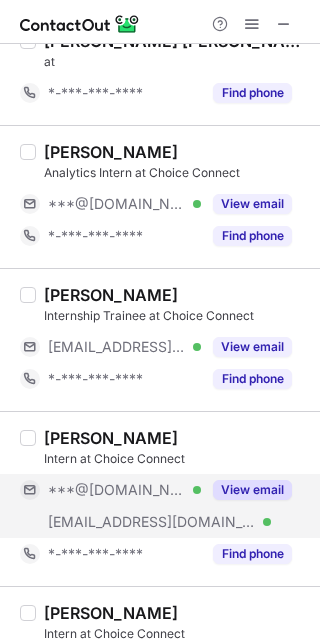 click on "***@[DOMAIN_NAME]" at bounding box center (117, 490) 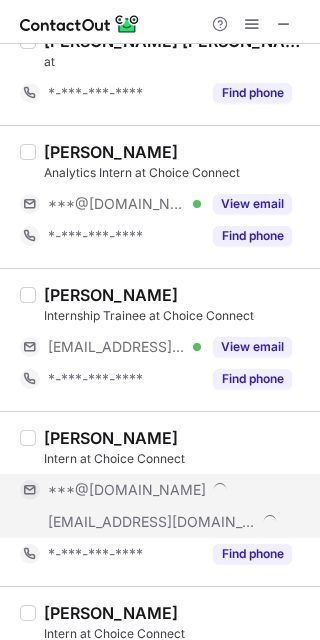 click on "***@[DOMAIN_NAME]" at bounding box center [127, 490] 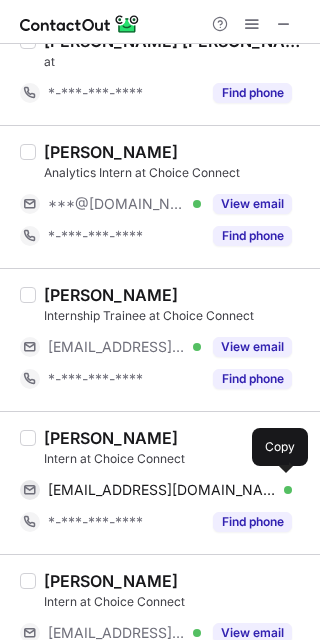 click on "brijeshkasaudhan8715@gmail.com" at bounding box center (162, 490) 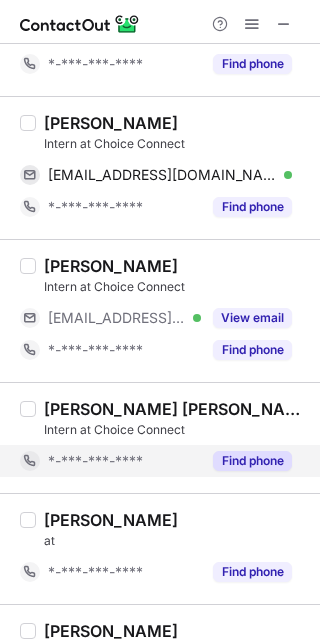 scroll, scrollTop: 1168, scrollLeft: 0, axis: vertical 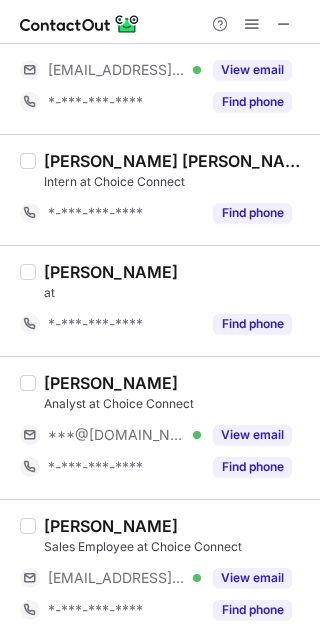 click on "Ayush Pai" at bounding box center (111, 383) 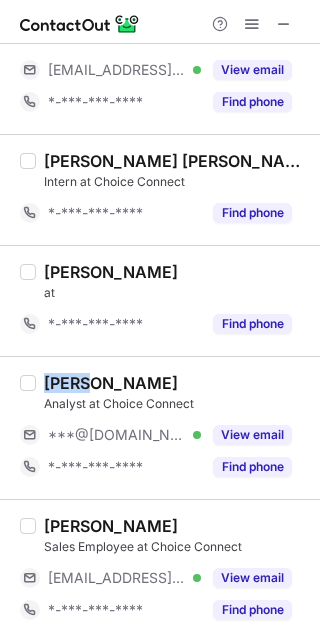 click on "Ayush Pai" at bounding box center [111, 383] 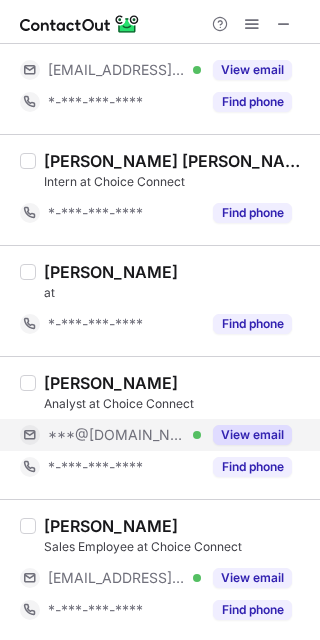 click on "***@[DOMAIN_NAME]" at bounding box center (117, 435) 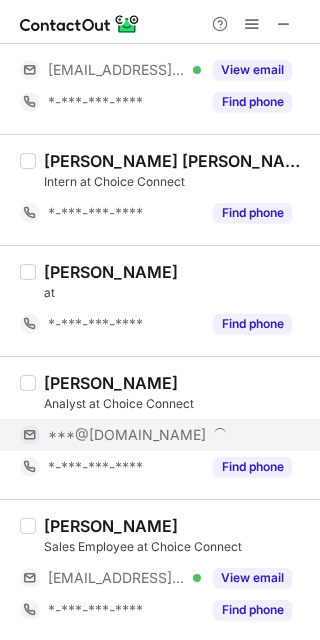 click on "***@[DOMAIN_NAME]" at bounding box center (127, 435) 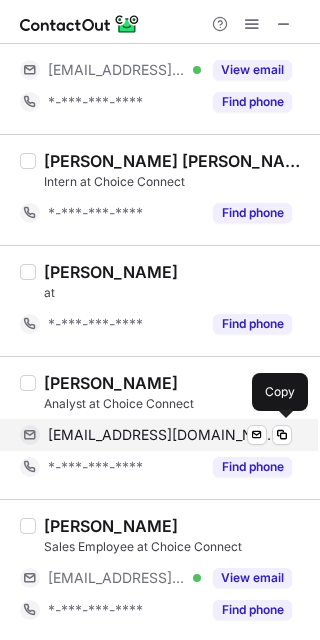 click on "ayushpai1703@gmail.com" at bounding box center (162, 435) 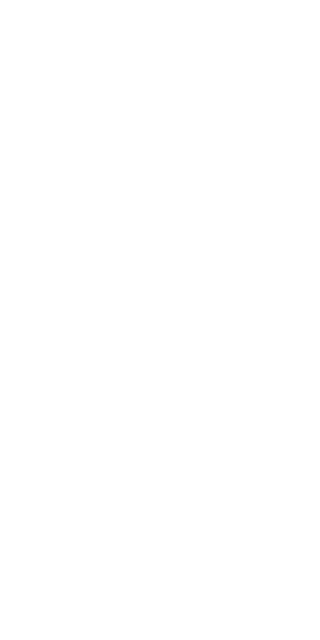 scroll, scrollTop: 0, scrollLeft: 0, axis: both 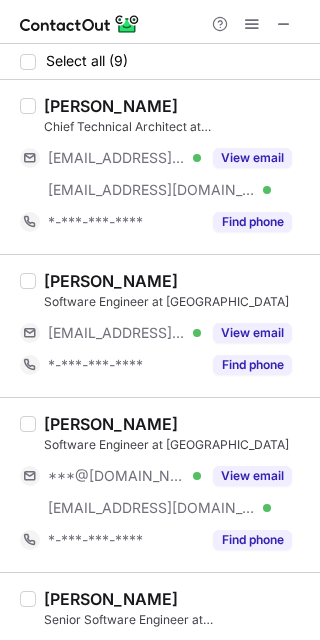 click on "[PERSON_NAME]" at bounding box center (111, 424) 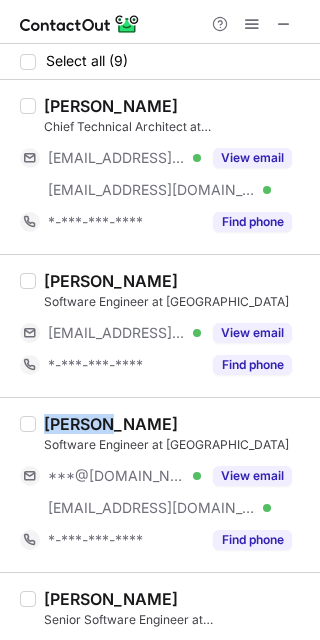 click on "Shubham Saykar" at bounding box center [111, 424] 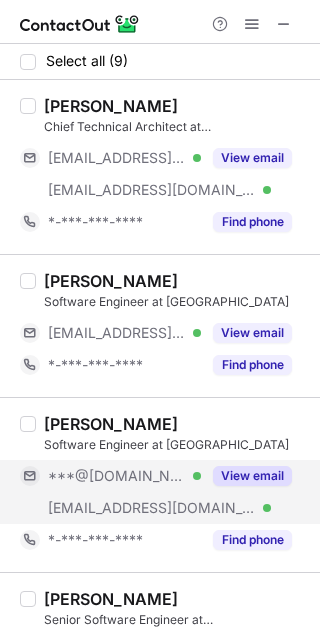 click on "***@gmail.com" at bounding box center (117, 476) 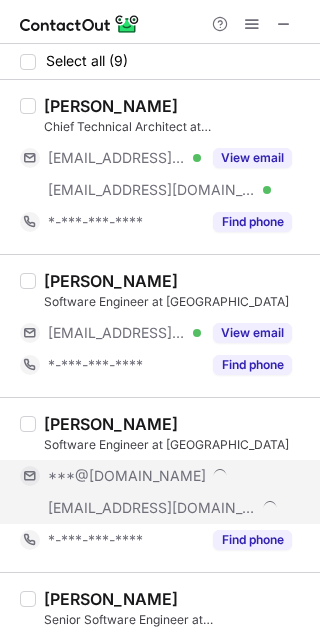 click on "***@gmail.com" at bounding box center [127, 476] 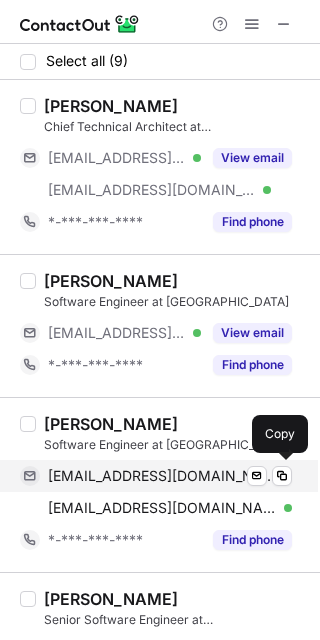 click on "shubhamsaykar@gmail.com" at bounding box center [162, 476] 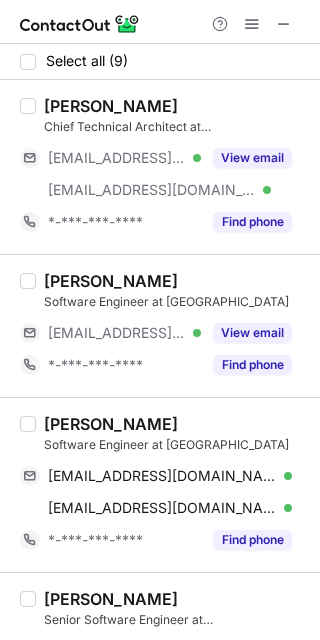 scroll, scrollTop: 337, scrollLeft: 0, axis: vertical 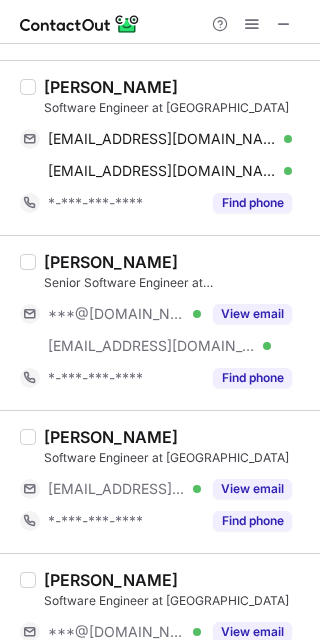 click on "Aniket Gade" at bounding box center (111, 262) 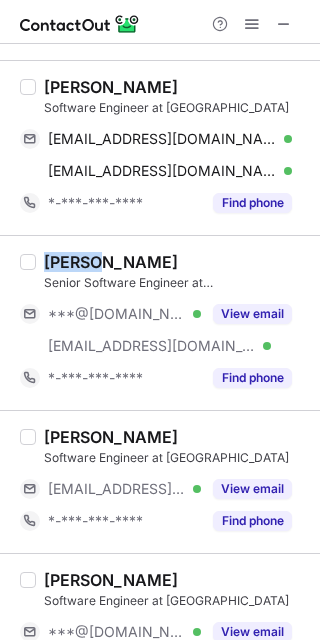 click on "Aniket Gade" at bounding box center [111, 262] 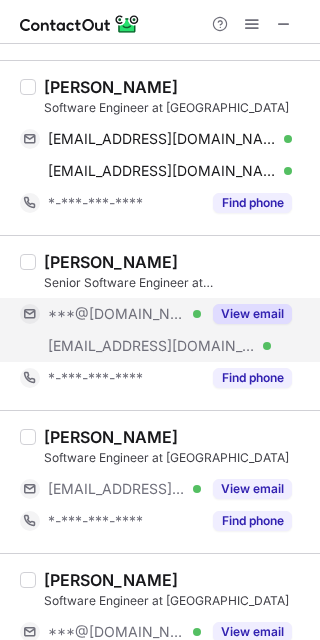 click on "***@gmail.com" at bounding box center (117, 314) 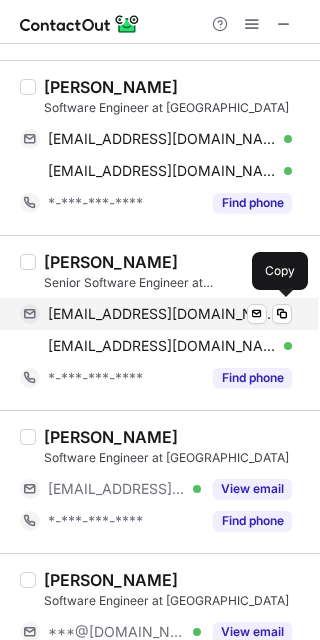 click on "aniketg777@gmail.com" at bounding box center [162, 314] 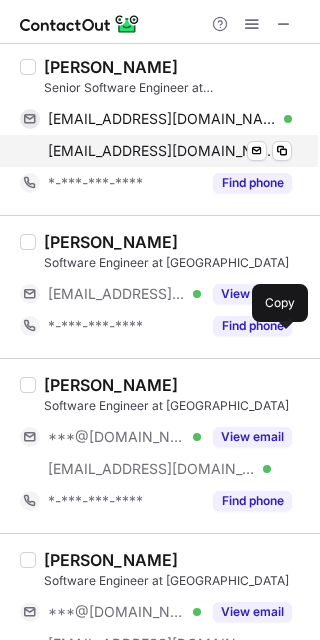 scroll, scrollTop: 537, scrollLeft: 0, axis: vertical 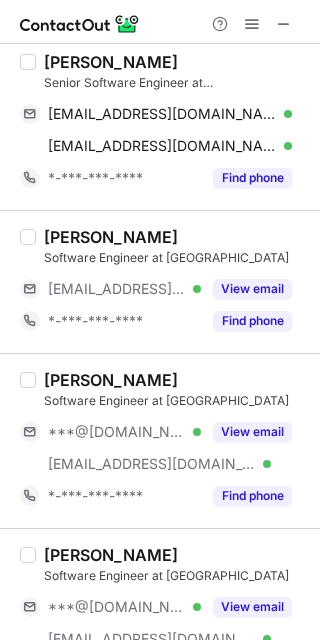 click on "Pruthviraj Rajput Software Engineer at Siddhatech ***@gmail.com Verified ***@siddhatech.com Verified View email *-***-***-**** Find phone" at bounding box center (160, 440) 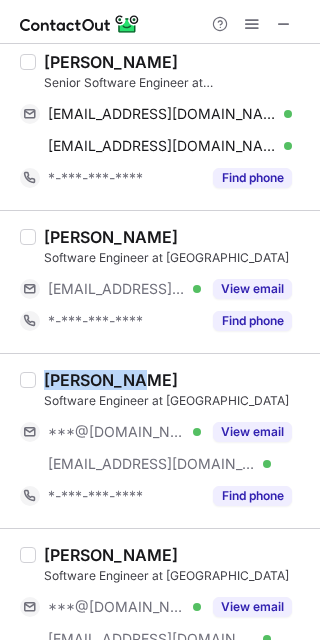 click on "Pruthviraj Rajput Software Engineer at Siddhatech ***@gmail.com Verified ***@siddhatech.com Verified View email *-***-***-**** Find phone" at bounding box center [160, 440] 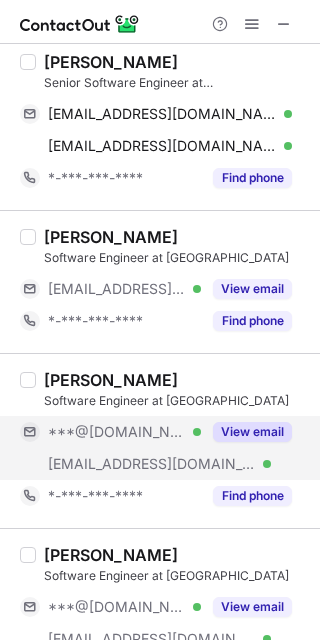 click on "***@[DOMAIN_NAME]" at bounding box center [117, 432] 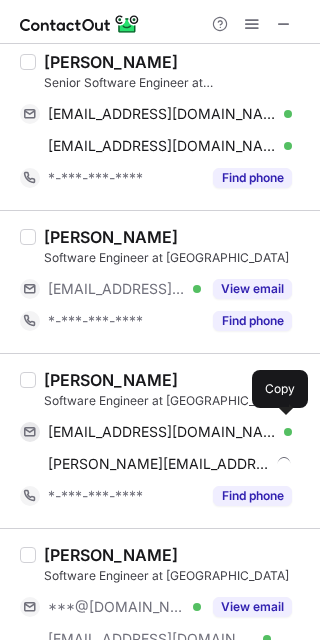 click on "pruthvirajrajput575@gmail.com" at bounding box center (162, 432) 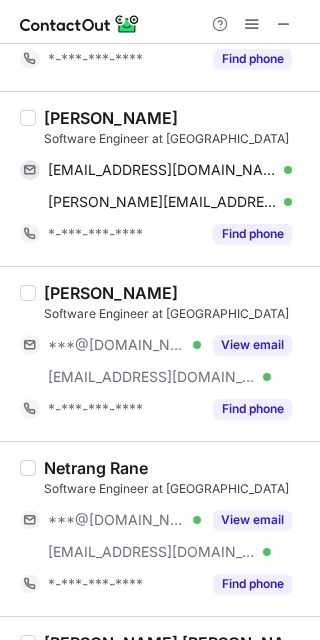 scroll, scrollTop: 800, scrollLeft: 0, axis: vertical 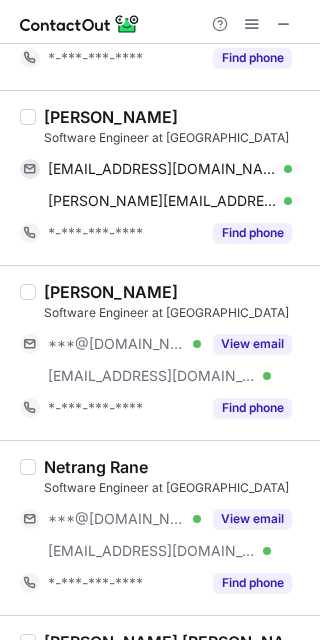 click on "Sanika Chaudhari" at bounding box center [111, 292] 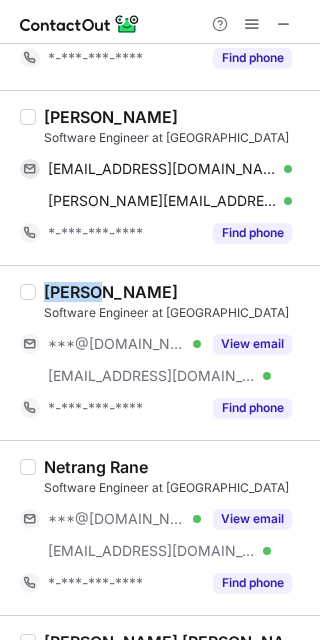 click on "Sanika Chaudhari" at bounding box center (111, 292) 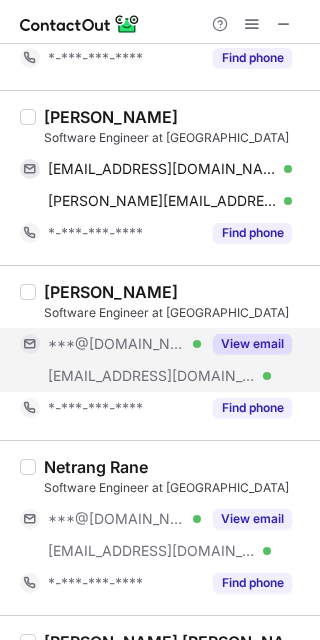 click on "***@[DOMAIN_NAME]" at bounding box center [117, 344] 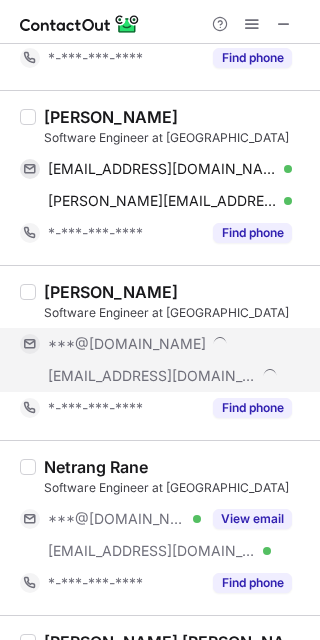click on "***@[DOMAIN_NAME]" at bounding box center (127, 344) 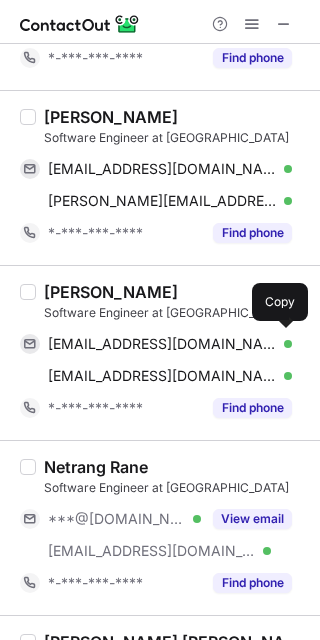 click on "sanikachaudhari201003@gmail.com" at bounding box center (162, 344) 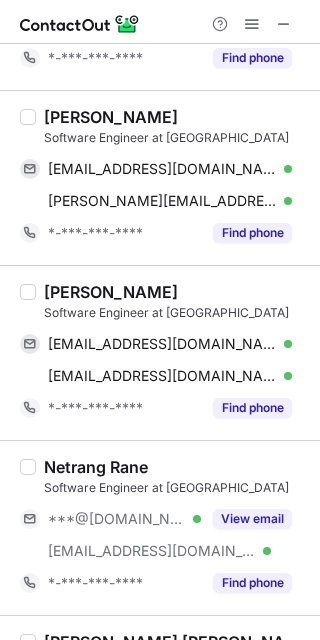 click on "Netrang Rane" at bounding box center [96, 467] 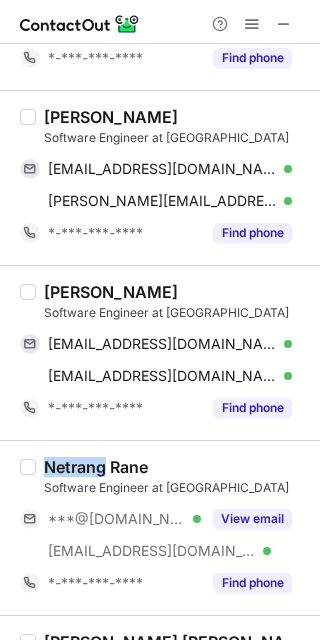 click on "Netrang Rane" at bounding box center [96, 467] 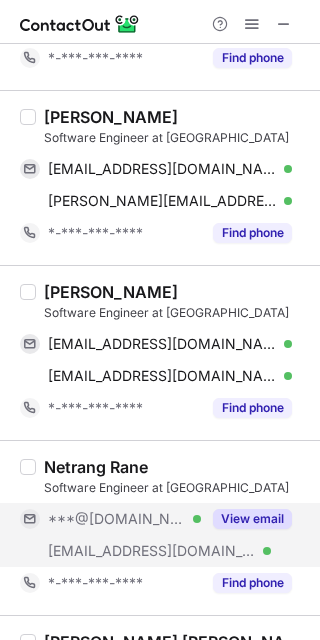 click on "***@[DOMAIN_NAME]" at bounding box center [117, 519] 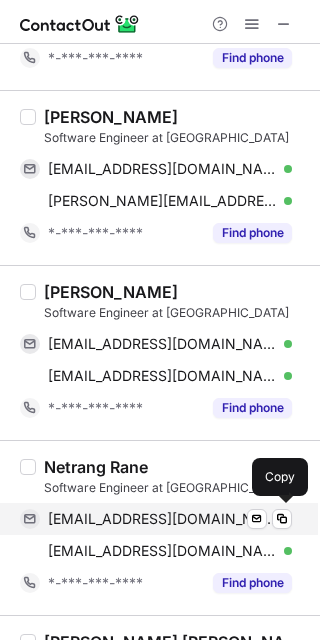 click on "netrangranesknit@gmail.com" at bounding box center [162, 519] 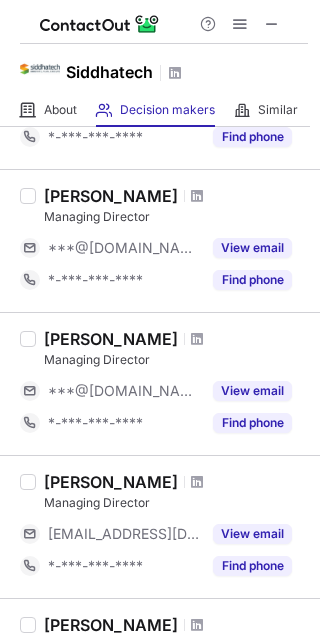 scroll, scrollTop: 0, scrollLeft: 0, axis: both 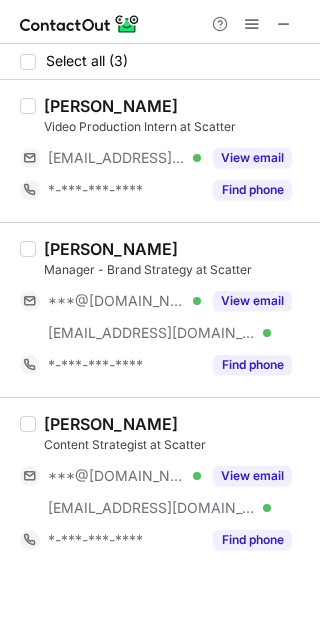 click on "[PERSON_NAME]" at bounding box center (111, 249) 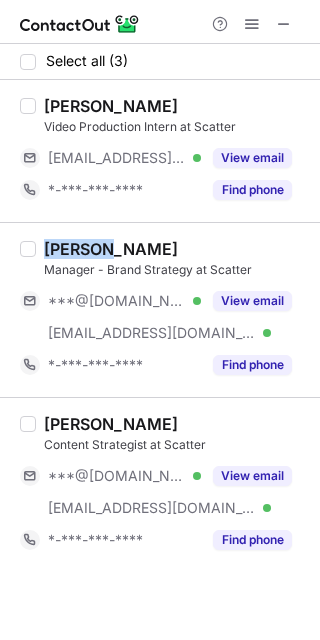copy on "[PERSON_NAME]" 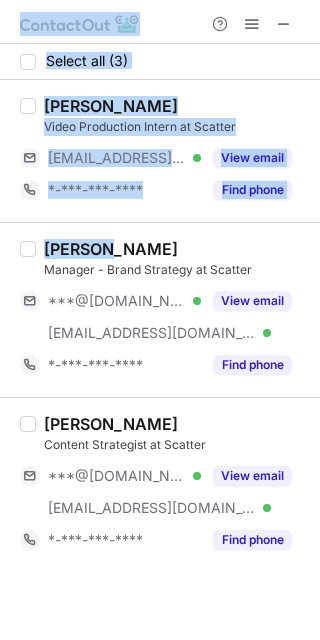 copy on "Select all (3) [PERSON_NAME] Video Production Intern at Scatter [EMAIL_ADDRESS][DOMAIN_NAME] Verified View email *-***-***-**** Find phone [PERSON_NAME]" 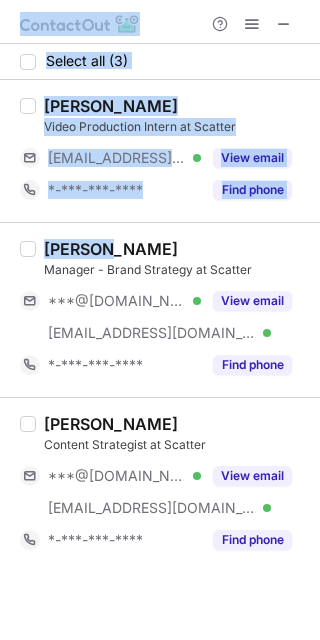 click on "[PERSON_NAME]" at bounding box center [111, 249] 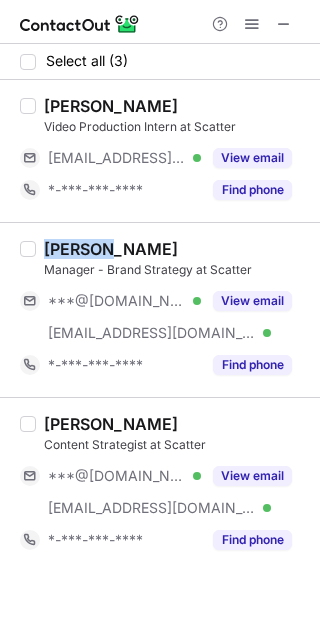 click on "[PERSON_NAME]" at bounding box center (111, 249) 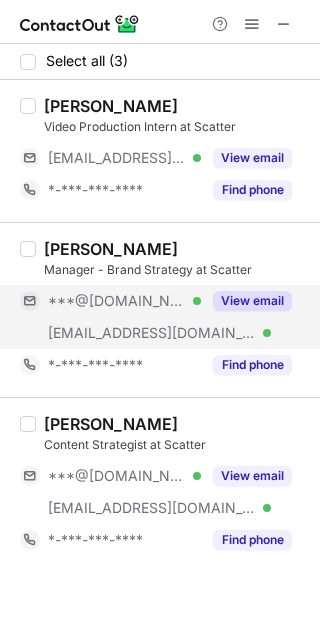 click on "***@[DOMAIN_NAME]" at bounding box center (117, 301) 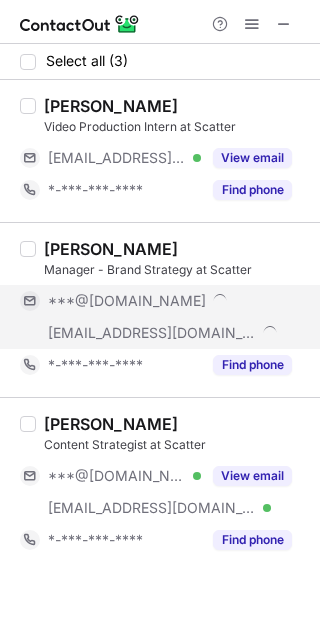 click on "***@[DOMAIN_NAME]" at bounding box center [127, 301] 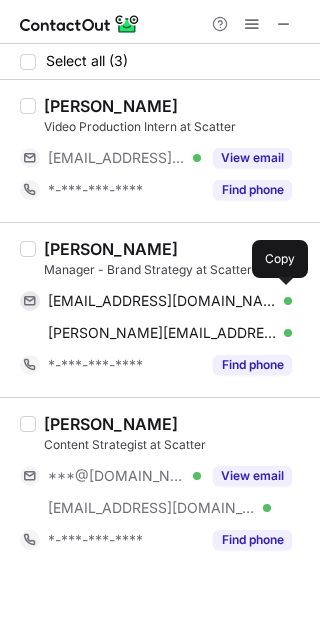 click on "[EMAIL_ADDRESS][DOMAIN_NAME]" at bounding box center (162, 301) 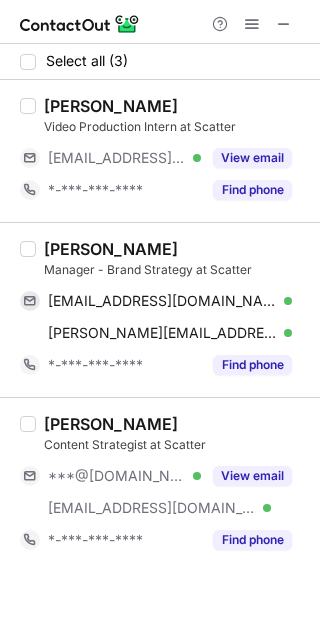 click on "Prataan Chakraborty" at bounding box center [111, 424] 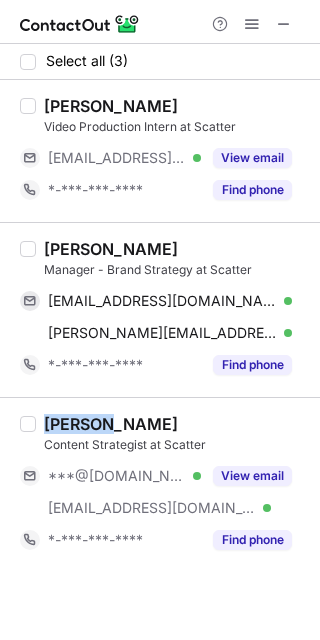 click on "Prataan Chakraborty" at bounding box center (111, 424) 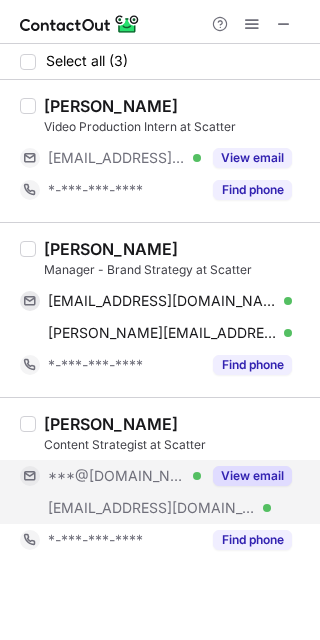click on "***@[DOMAIN_NAME]" at bounding box center [117, 476] 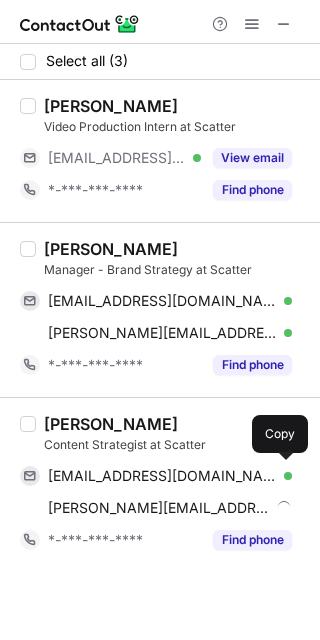 click on "cprataan@gmail.com" at bounding box center (162, 476) 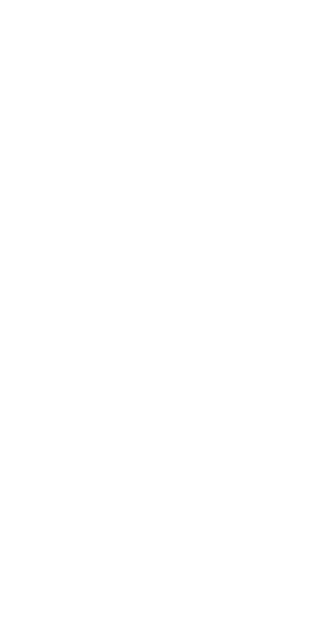 scroll, scrollTop: 0, scrollLeft: 0, axis: both 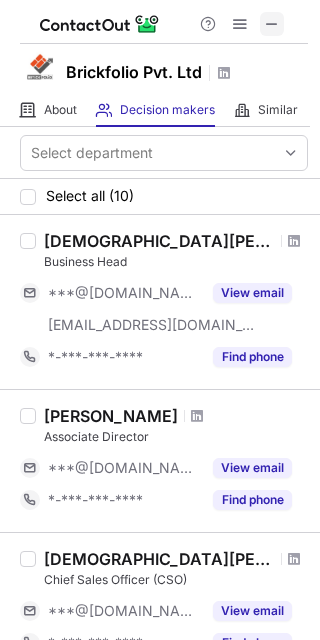 click at bounding box center (272, 24) 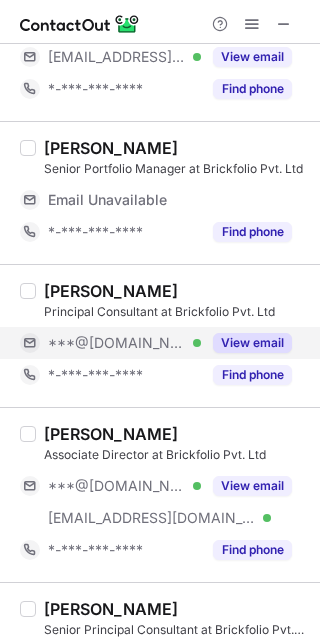 scroll, scrollTop: 105, scrollLeft: 0, axis: vertical 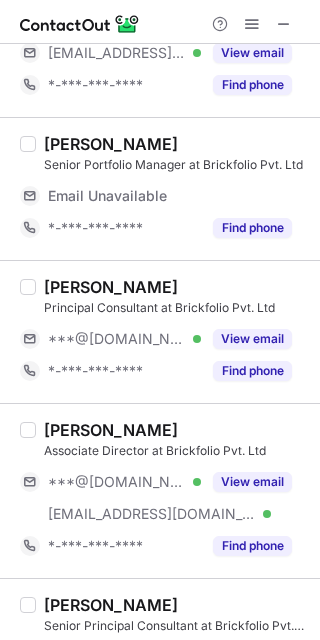 click on "[PERSON_NAME]" at bounding box center [111, 287] 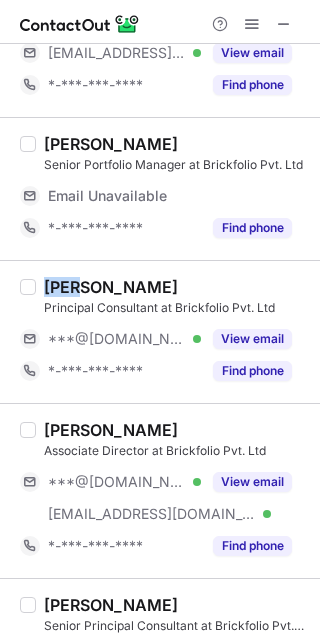 click on "[PERSON_NAME]" at bounding box center [111, 287] 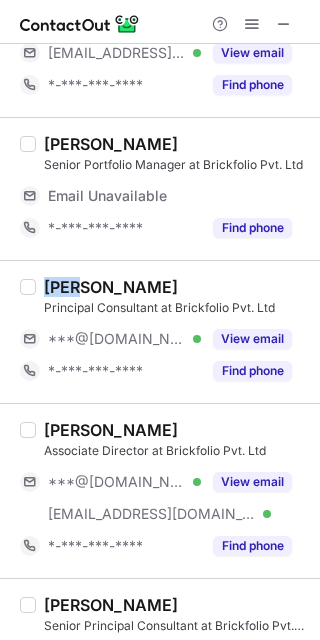 copy on "[PERSON_NAME]" 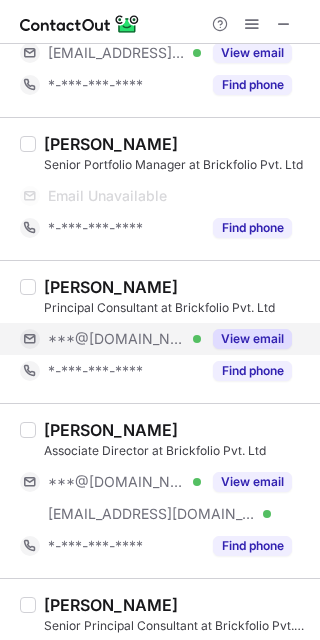 click on "***@[DOMAIN_NAME]" at bounding box center (117, 339) 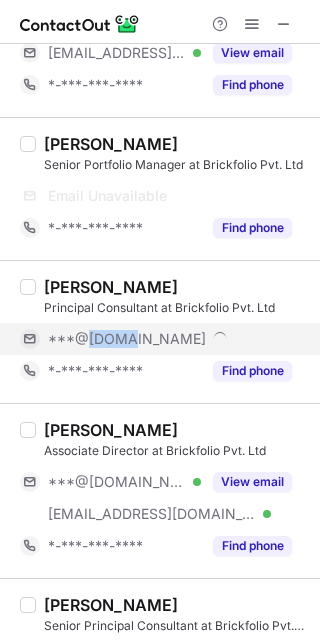 click on "***@[DOMAIN_NAME]" at bounding box center (127, 339) 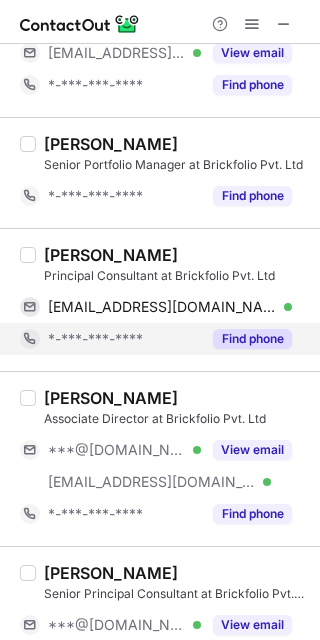 click on "*-***-***-****" at bounding box center (95, 339) 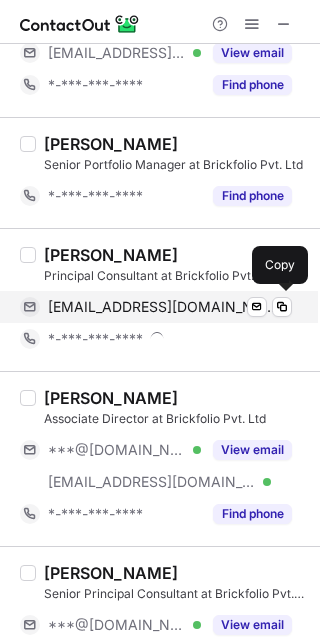 click on "[EMAIL_ADDRESS][DOMAIN_NAME]" at bounding box center (162, 307) 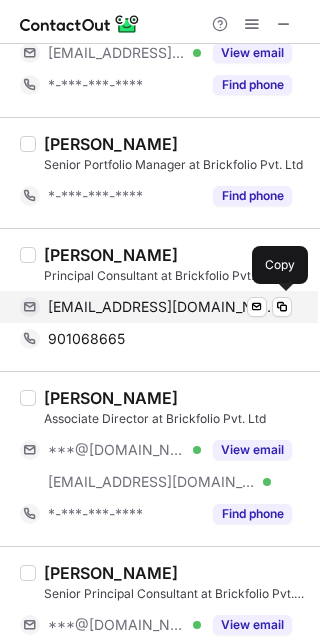 click on "[EMAIL_ADDRESS][DOMAIN_NAME]" at bounding box center (162, 307) 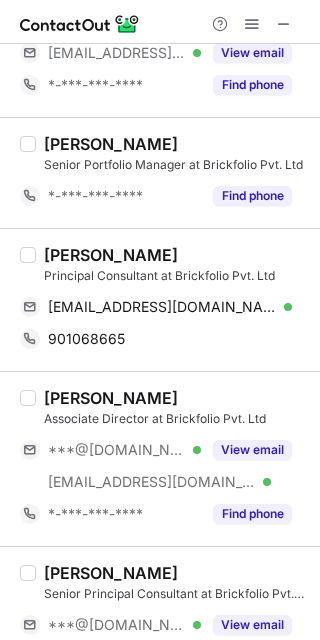 click on "[PERSON_NAME]" at bounding box center (111, 398) 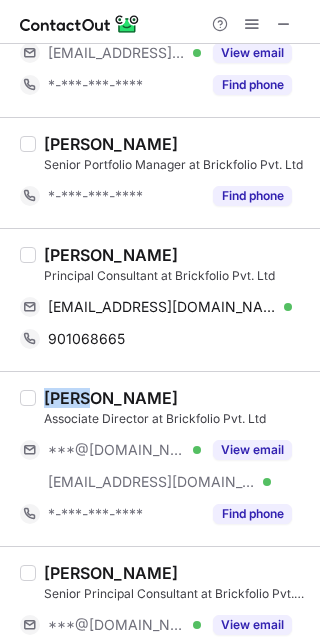 click on "[PERSON_NAME]" at bounding box center [111, 398] 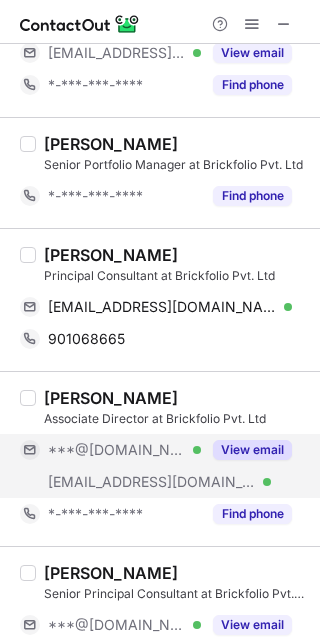 click on "***@[DOMAIN_NAME]" at bounding box center [117, 450] 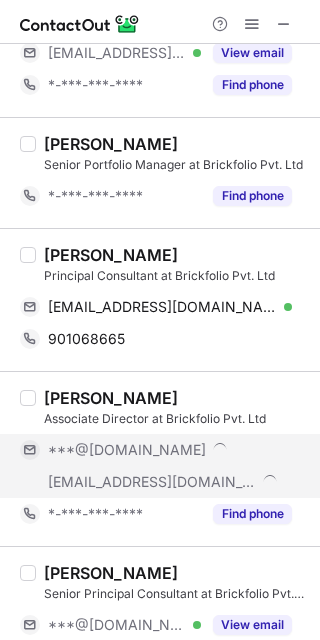 click on "***@[DOMAIN_NAME]" at bounding box center [127, 450] 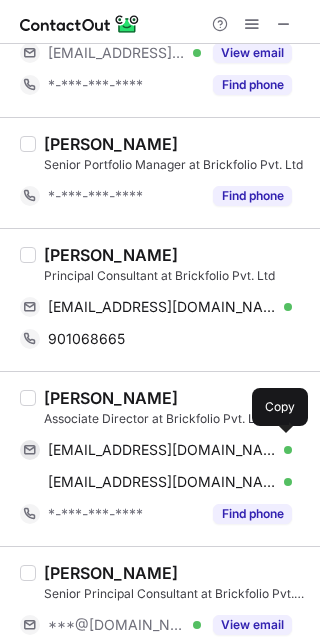 click on "[EMAIL_ADDRESS][DOMAIN_NAME]" at bounding box center (162, 450) 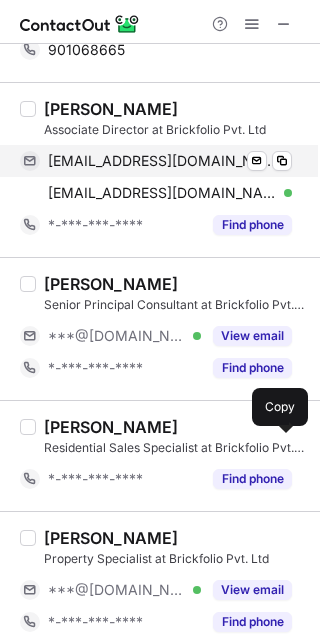 scroll, scrollTop: 396, scrollLeft: 0, axis: vertical 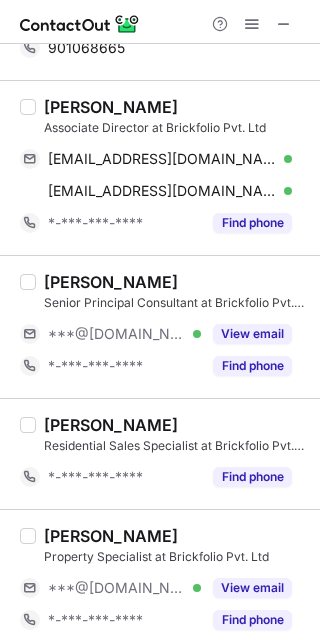 click on "[PERSON_NAME]" at bounding box center [111, 282] 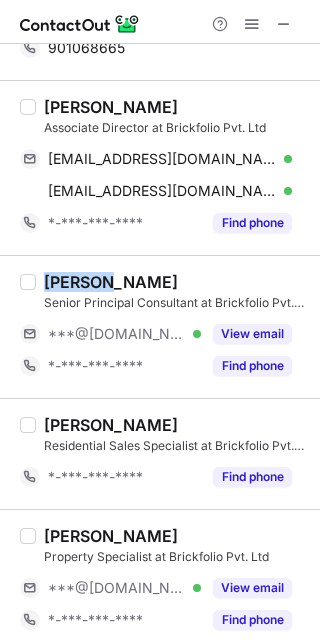 click on "[PERSON_NAME]" at bounding box center [111, 282] 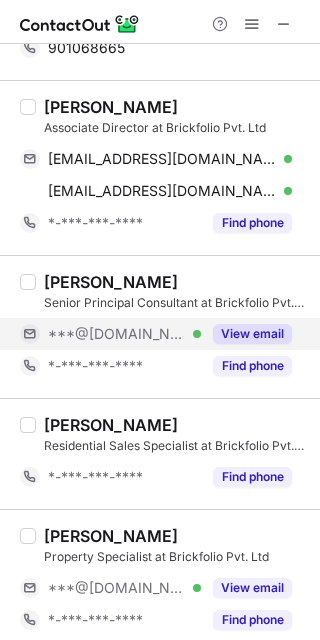 click on "***@[DOMAIN_NAME]" at bounding box center (117, 334) 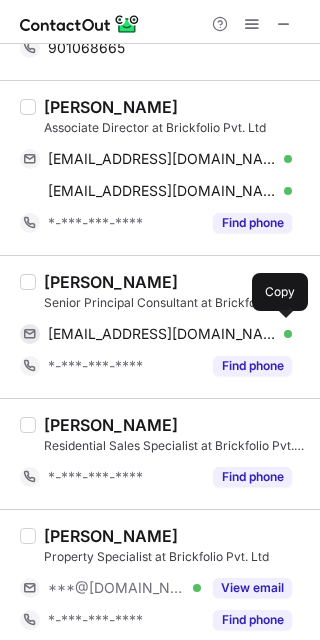 click on "[EMAIL_ADDRESS][DOMAIN_NAME]" at bounding box center [162, 334] 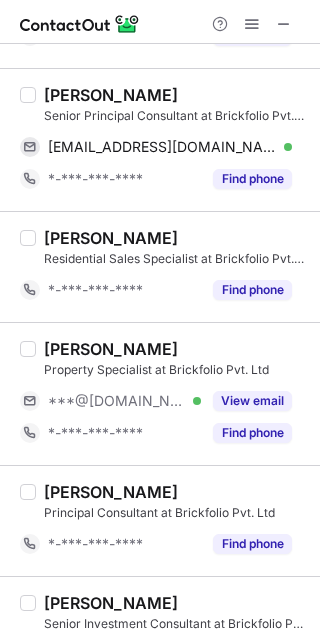 scroll, scrollTop: 585, scrollLeft: 0, axis: vertical 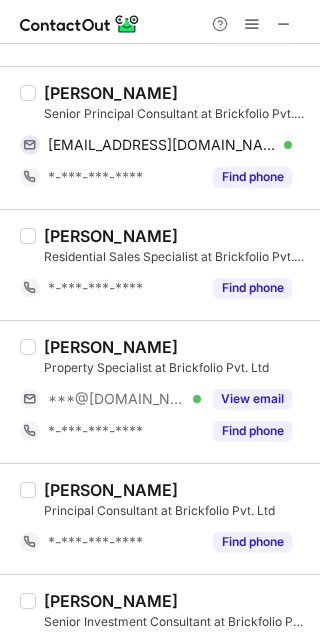click on "[PERSON_NAME]" at bounding box center [111, 347] 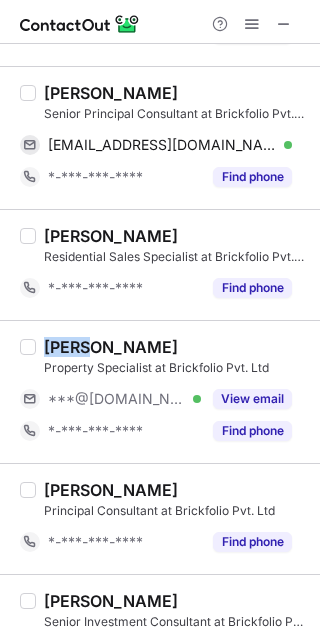 click on "[PERSON_NAME]" at bounding box center (111, 347) 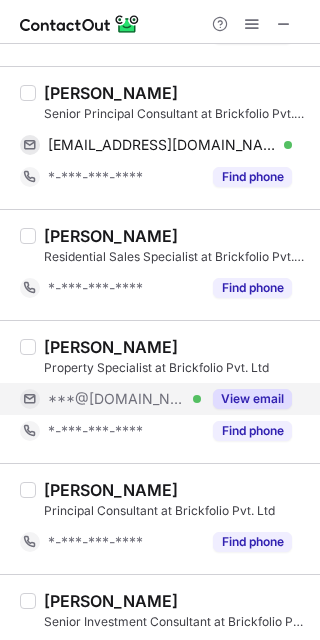 click on "***@[DOMAIN_NAME]" at bounding box center [117, 399] 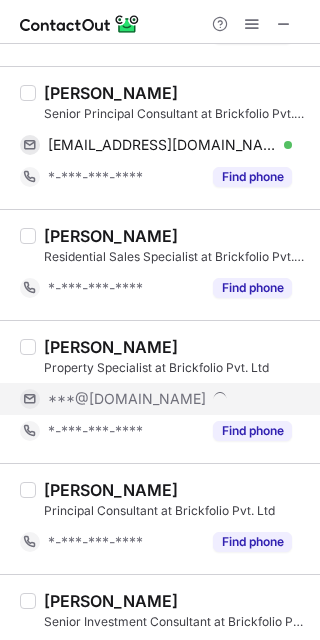 click on "***@[DOMAIN_NAME]" at bounding box center (127, 399) 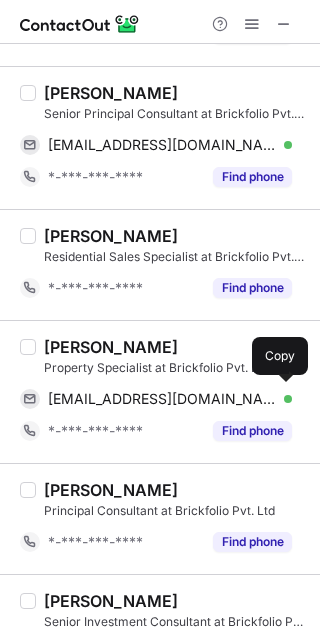 click on "[EMAIL_ADDRESS][DOMAIN_NAME]" at bounding box center (162, 399) 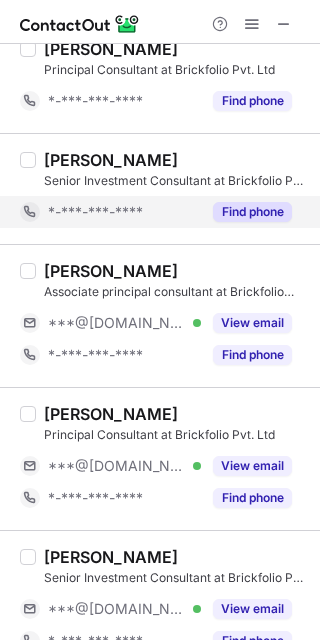 scroll, scrollTop: 1031, scrollLeft: 0, axis: vertical 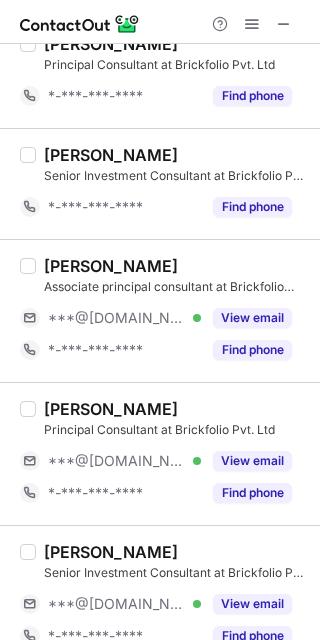click on "[PERSON_NAME]" at bounding box center [111, 266] 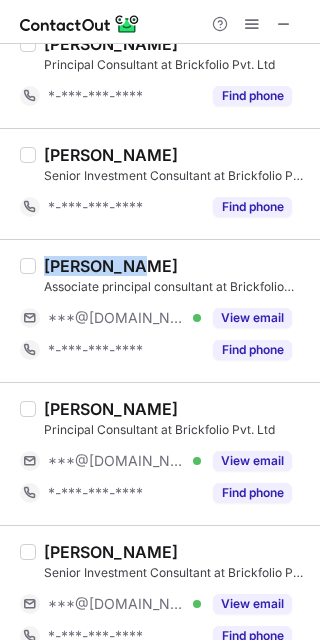 copy on "[PERSON_NAME]" 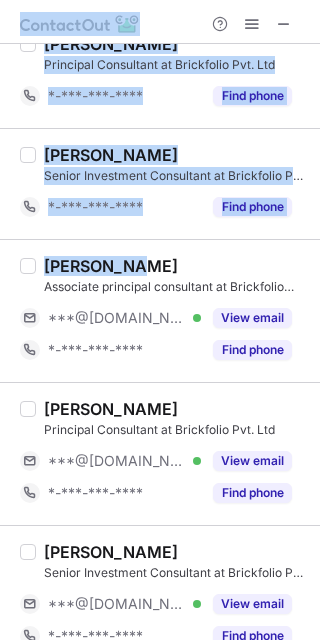 drag, startPoint x: 46, startPoint y: 260, endPoint x: 700, endPoint y: 479, distance: 689.6934 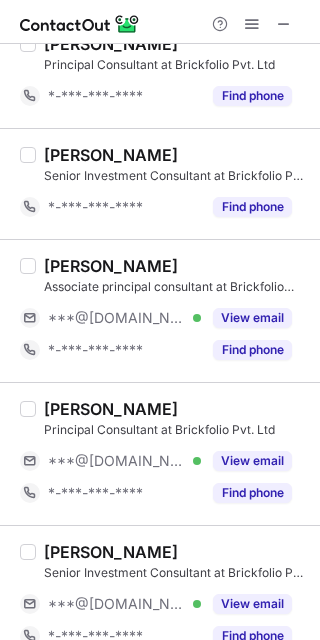 click on "[PERSON_NAME]" at bounding box center [111, 409] 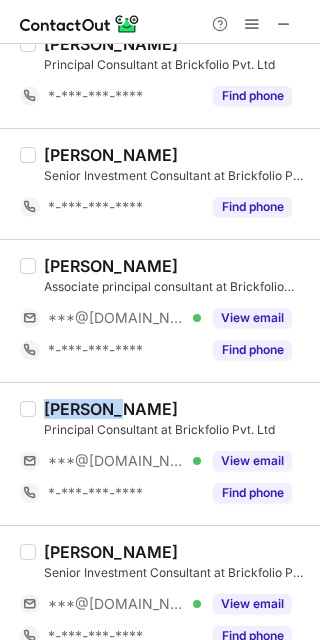 click on "[PERSON_NAME]" at bounding box center [111, 409] 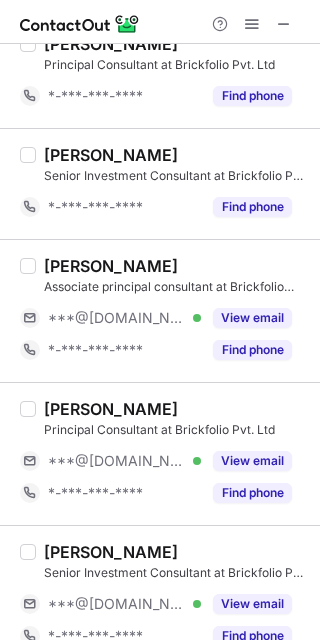 click on "[PERSON_NAME] Associate principal consultant at Brickfolio Pvt. Ltd ***@[DOMAIN_NAME] Verified View email *-***-***-**** Find phone" at bounding box center (160, 310) 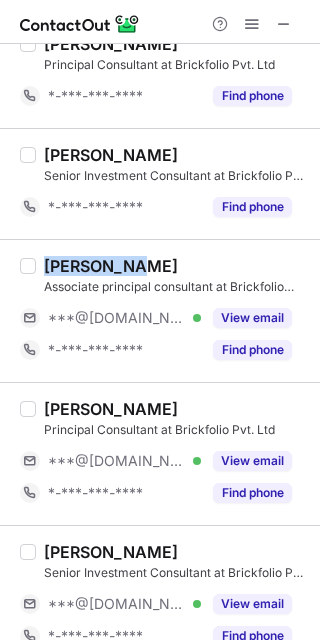 copy on "[PERSON_NAME]" 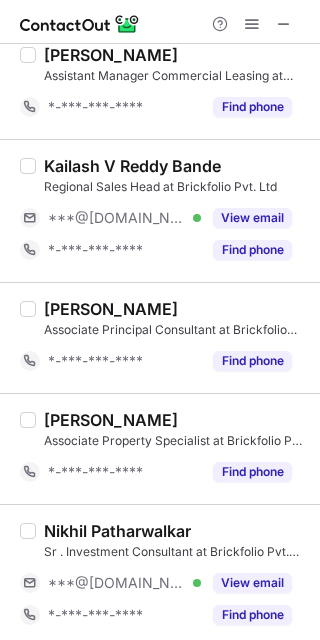 scroll, scrollTop: 2690, scrollLeft: 0, axis: vertical 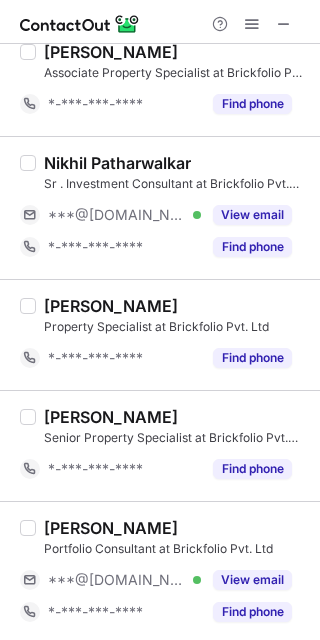 click on "[PERSON_NAME]" at bounding box center (111, 528) 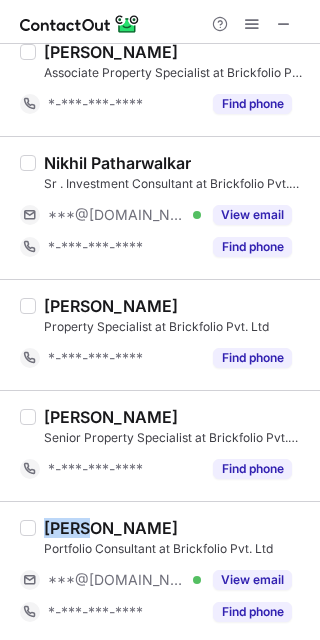 copy on "Aryan" 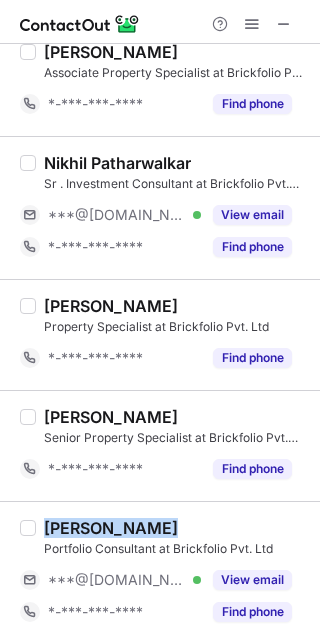copy on "[PERSON_NAME]" 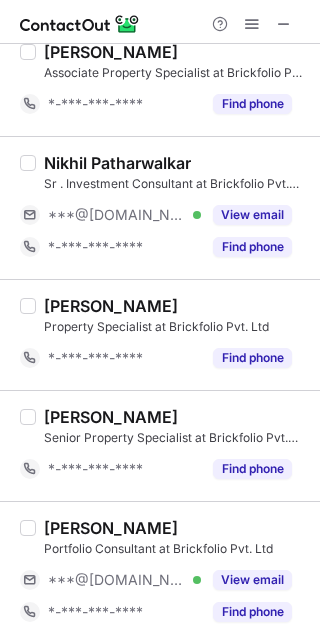 click on "[PERSON_NAME] Portfolio Consultant at Brickfolio Pvt. Ltd ***@[DOMAIN_NAME] Verified View email *-***-***-**** Find phone" at bounding box center (160, 572) 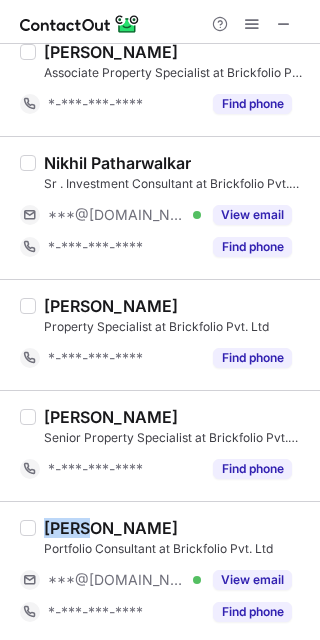copy on "Aryan" 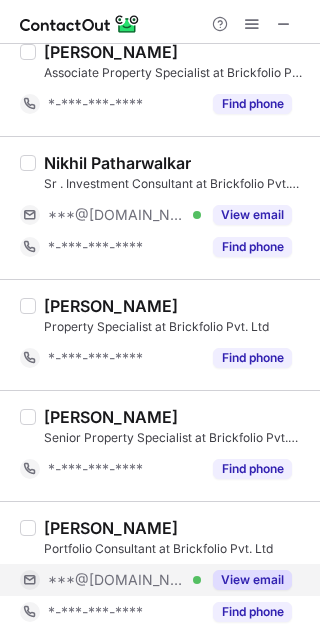 click on "***@[DOMAIN_NAME]" at bounding box center (117, 580) 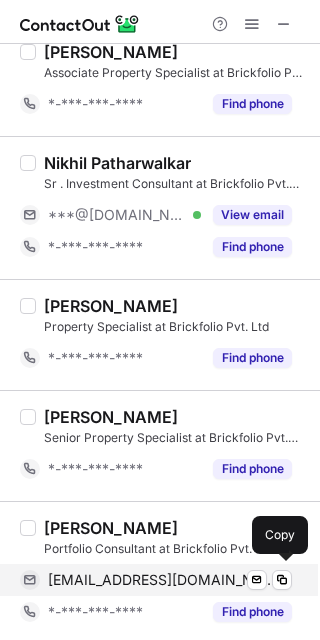 click on "[EMAIL_ADDRESS][DOMAIN_NAME]" at bounding box center [162, 580] 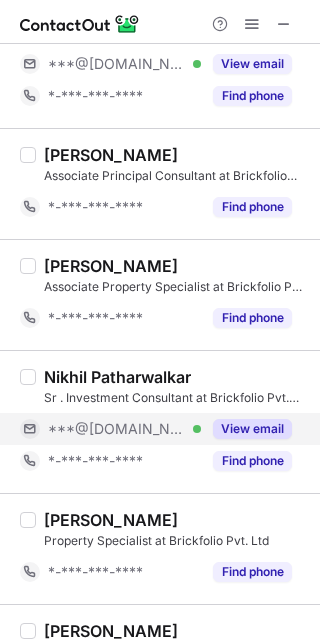 scroll, scrollTop: 2474, scrollLeft: 0, axis: vertical 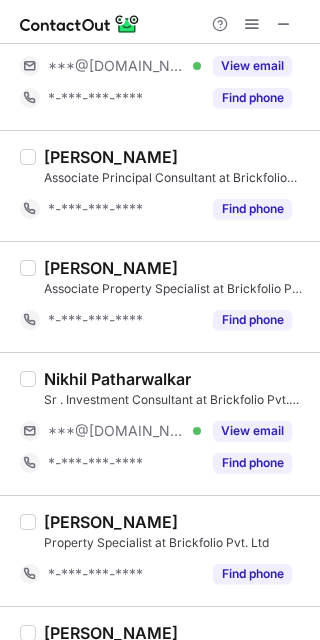 click on "Nikhil Patharwalkar" at bounding box center [117, 379] 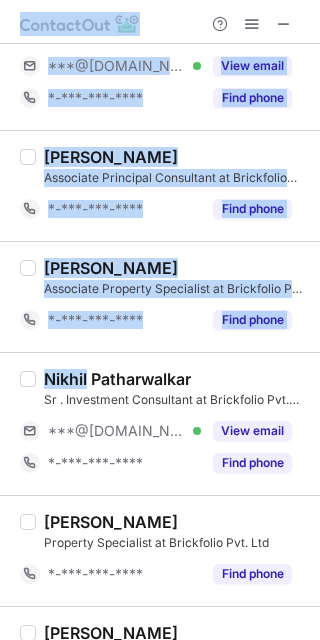 drag, startPoint x: 58, startPoint y: 372, endPoint x: 368, endPoint y: 312, distance: 315.75308 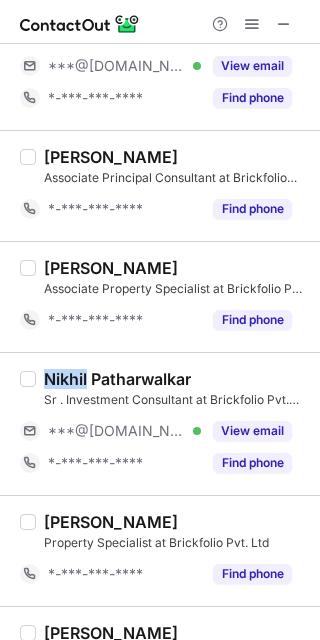 click on "Nikhil Patharwalkar" at bounding box center [117, 379] 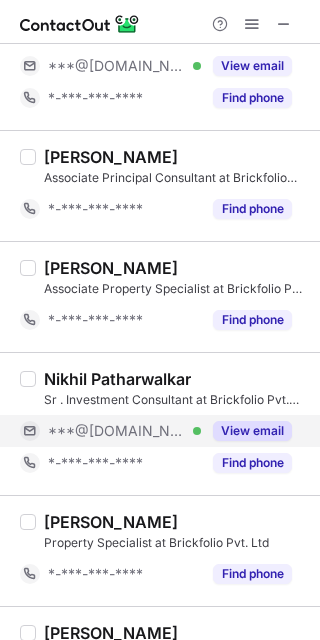 click on "***@[DOMAIN_NAME] Verified" at bounding box center [110, 431] 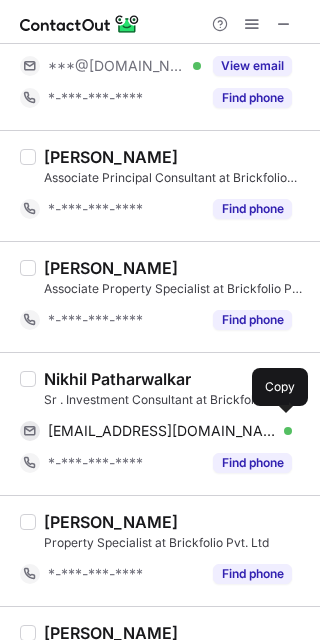 click on "[EMAIL_ADDRESS][DOMAIN_NAME]" at bounding box center [162, 431] 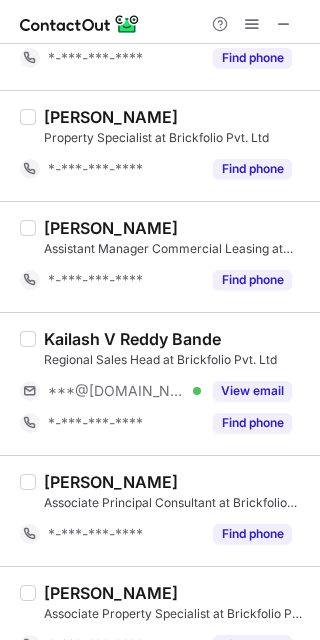 scroll, scrollTop: 2146, scrollLeft: 0, axis: vertical 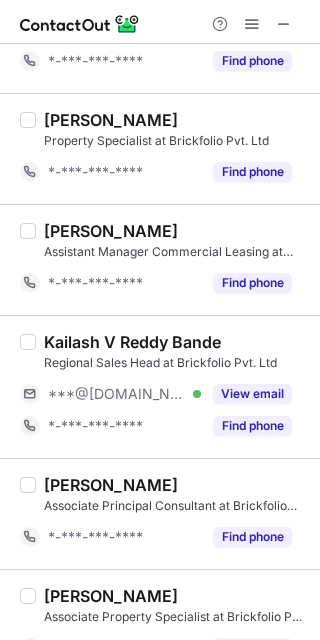click on "Kailash V Reddy Bande" at bounding box center [132, 342] 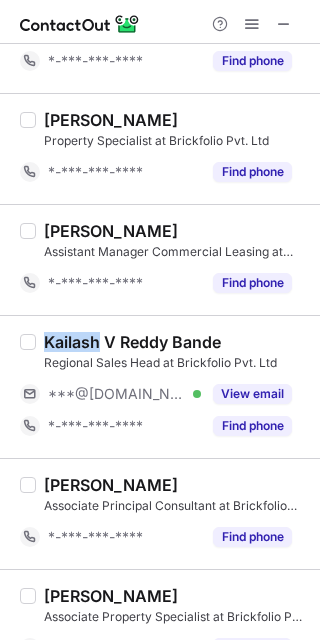 click on "Kailash V Reddy Bande" at bounding box center (132, 342) 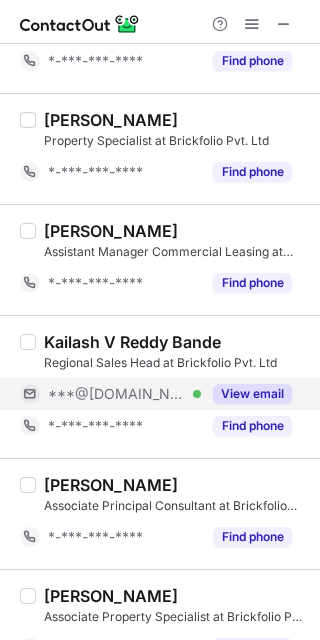 click on "***@[DOMAIN_NAME]" at bounding box center (117, 394) 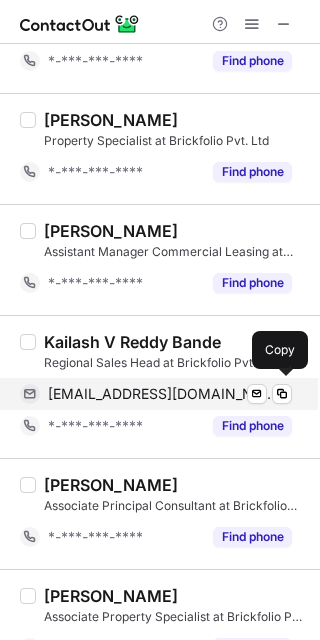 click on "[EMAIL_ADDRESS][DOMAIN_NAME]" at bounding box center [162, 394] 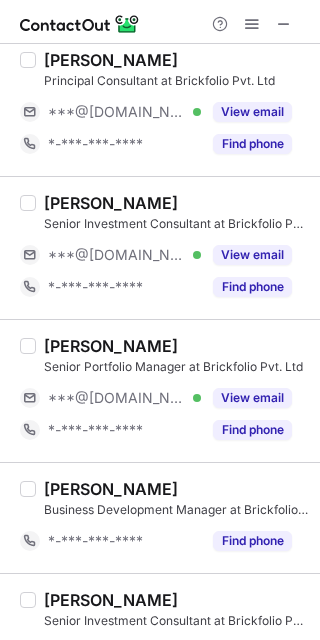 scroll, scrollTop: 1377, scrollLeft: 0, axis: vertical 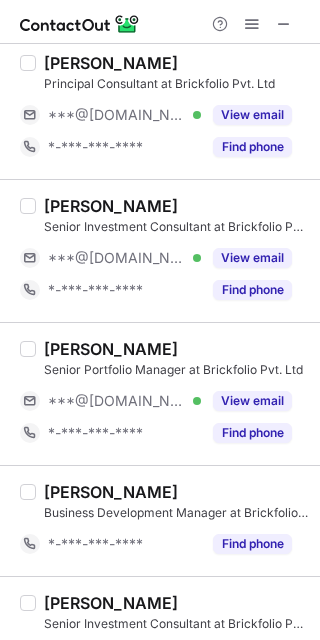 click on "[PERSON_NAME]" at bounding box center [111, 349] 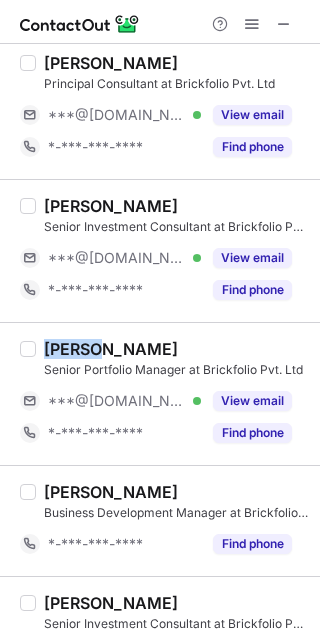 click on "[PERSON_NAME]" at bounding box center [111, 349] 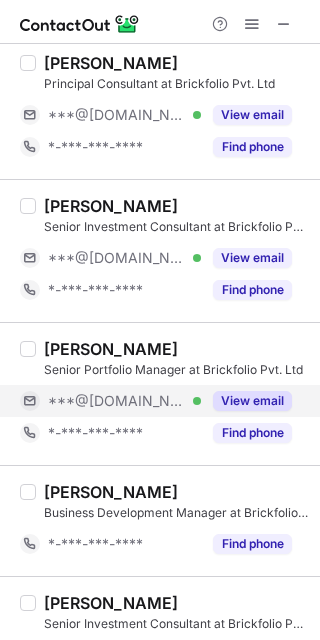 click on "***@[DOMAIN_NAME]" at bounding box center (117, 401) 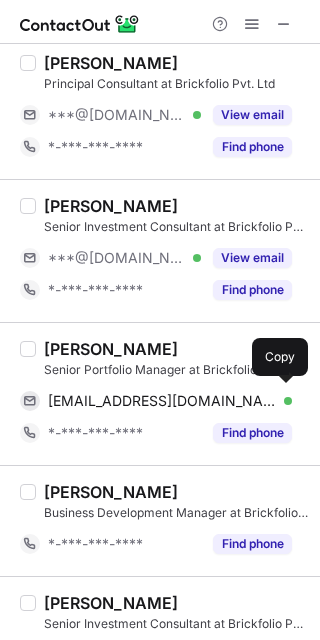 click on "[EMAIL_ADDRESS][DOMAIN_NAME]" at bounding box center [162, 401] 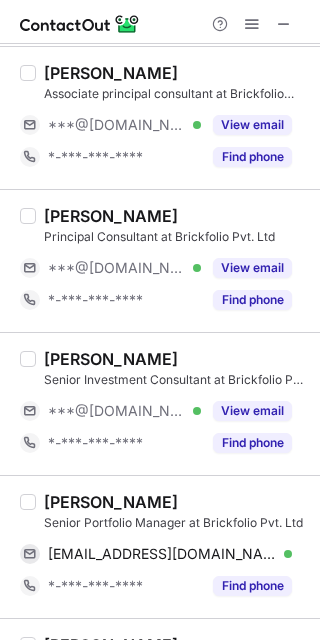 scroll, scrollTop: 1223, scrollLeft: 0, axis: vertical 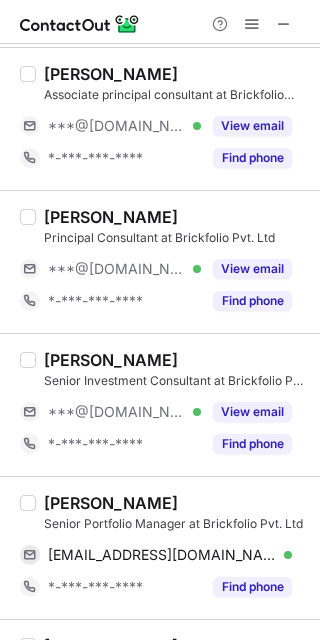click on "[PERSON_NAME]" at bounding box center [111, 360] 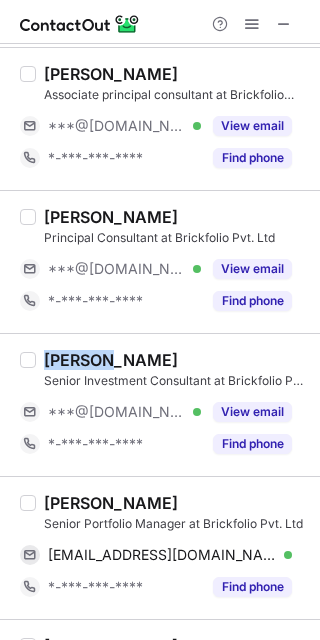 click on "[PERSON_NAME]" at bounding box center (111, 360) 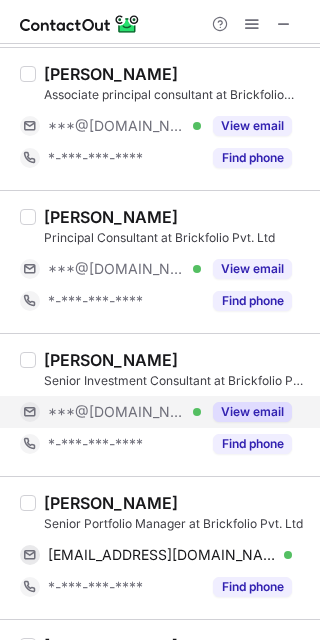 click on "***@[DOMAIN_NAME]" at bounding box center (117, 412) 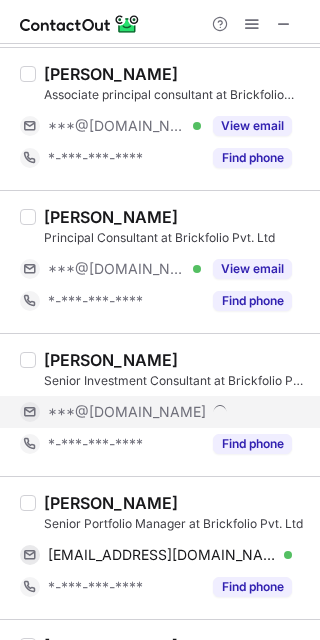 click on "***@[DOMAIN_NAME]" at bounding box center (127, 412) 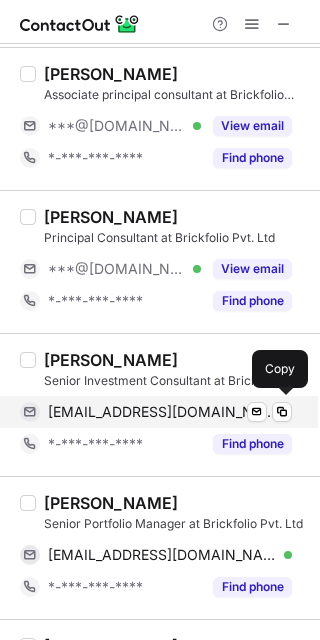 click on "[EMAIL_ADDRESS][DOMAIN_NAME]" at bounding box center [162, 412] 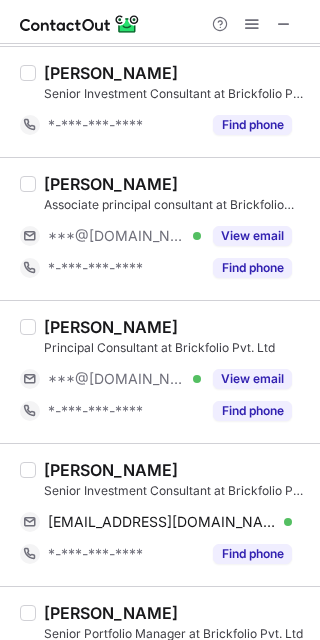scroll, scrollTop: 1106, scrollLeft: 0, axis: vertical 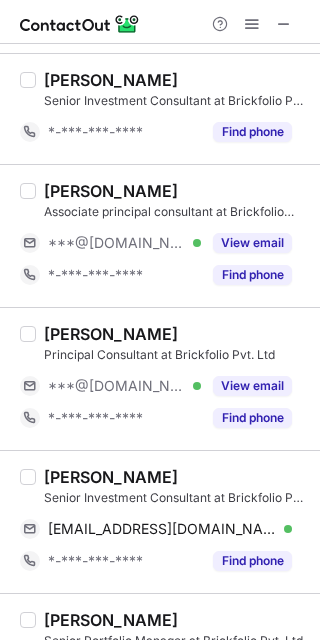click on "[PERSON_NAME]" at bounding box center (111, 334) 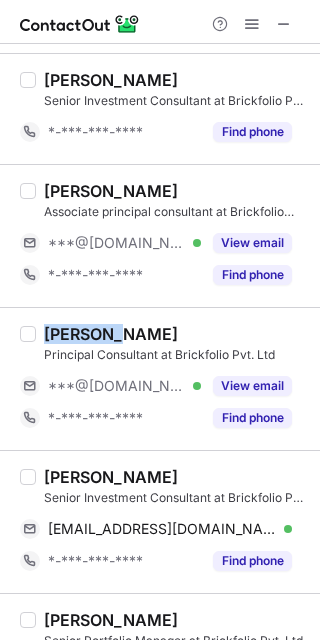 click on "[PERSON_NAME]" at bounding box center (111, 334) 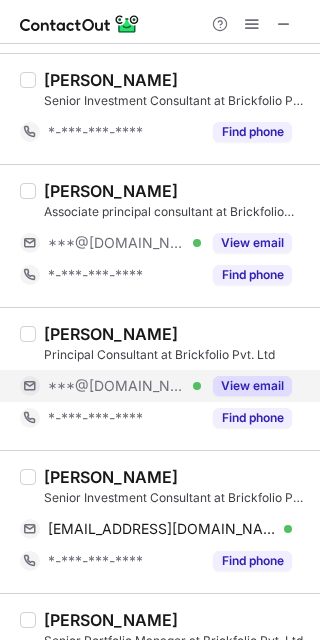 click on "***@[DOMAIN_NAME] Verified" at bounding box center [110, 386] 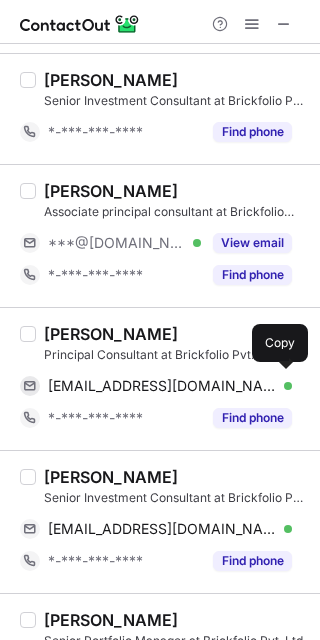click on "[EMAIL_ADDRESS][DOMAIN_NAME]" at bounding box center [162, 386] 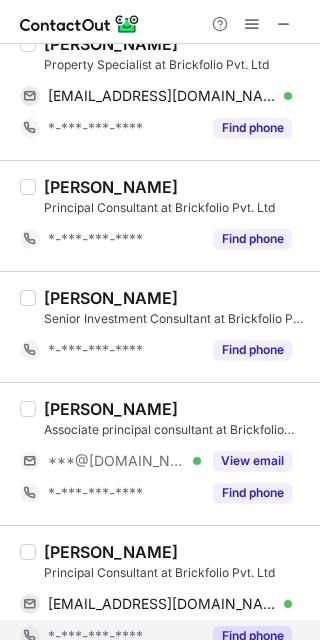 scroll, scrollTop: 887, scrollLeft: 0, axis: vertical 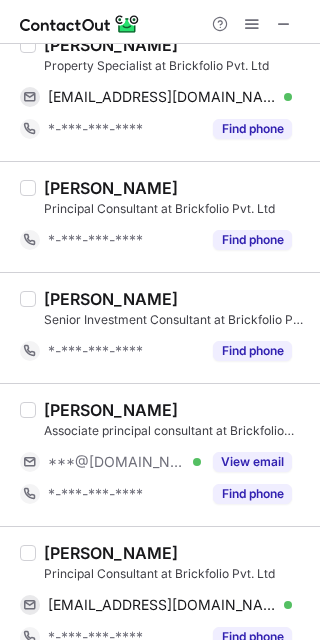 click on "[PERSON_NAME]" at bounding box center [111, 410] 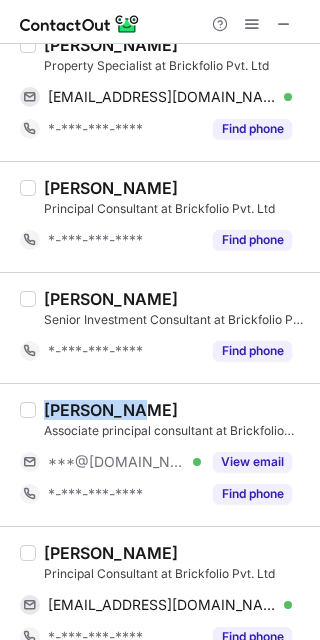 click on "[PERSON_NAME]" at bounding box center (111, 410) 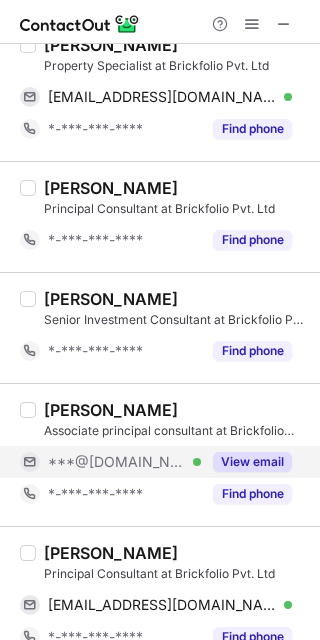 click on "***@[DOMAIN_NAME]" at bounding box center (117, 462) 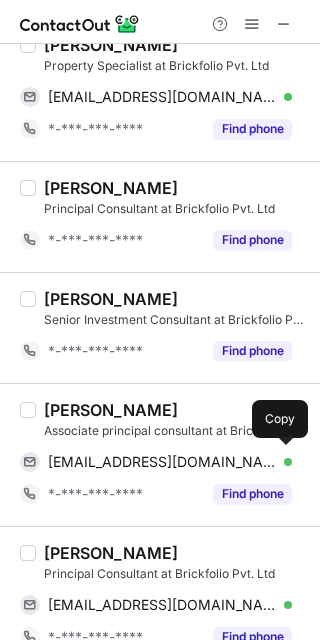click on "[EMAIL_ADDRESS][DOMAIN_NAME]" at bounding box center (162, 462) 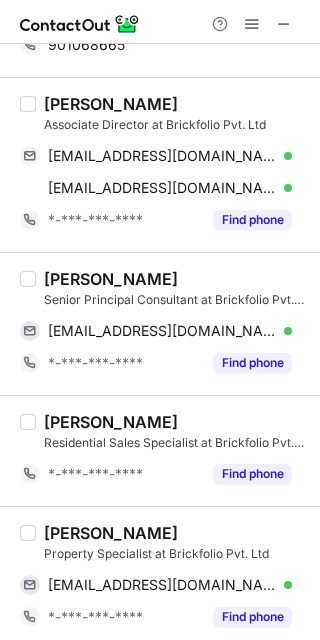 scroll, scrollTop: 394, scrollLeft: 0, axis: vertical 